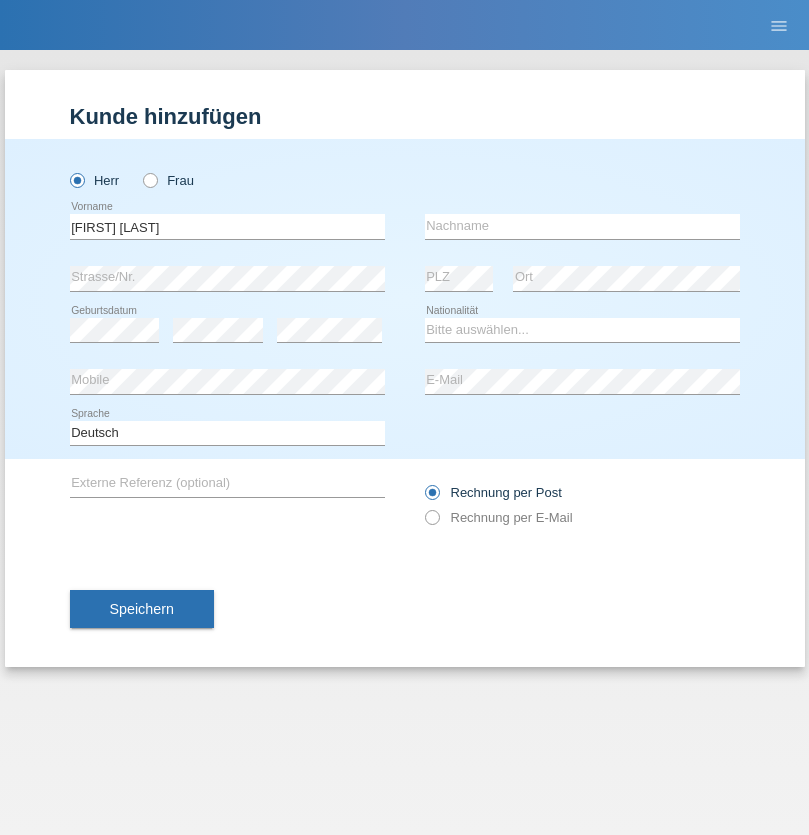 scroll, scrollTop: 0, scrollLeft: 0, axis: both 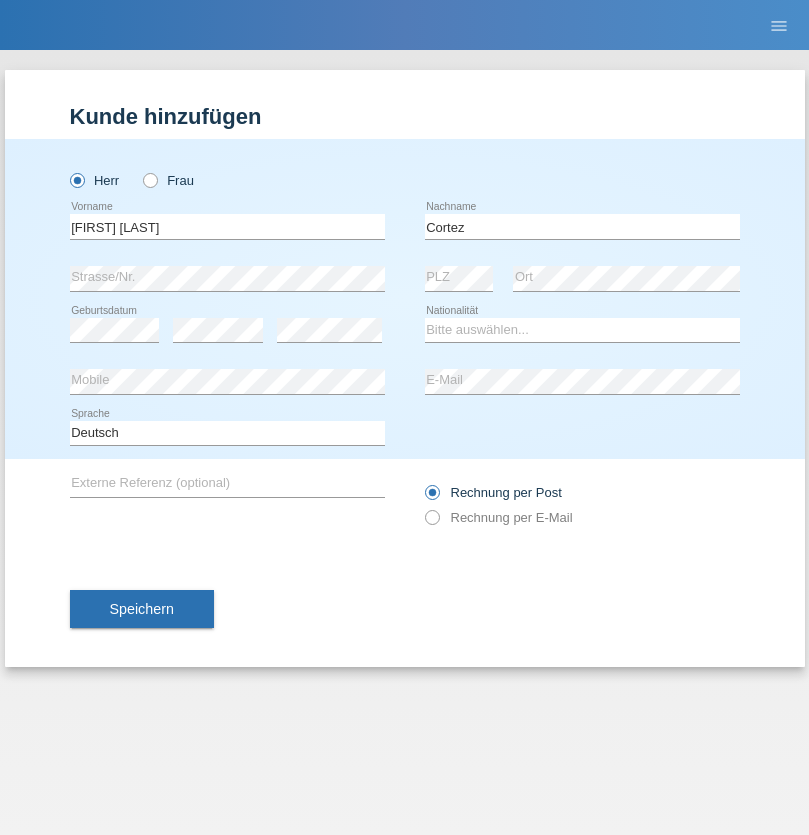 type on "Cortez" 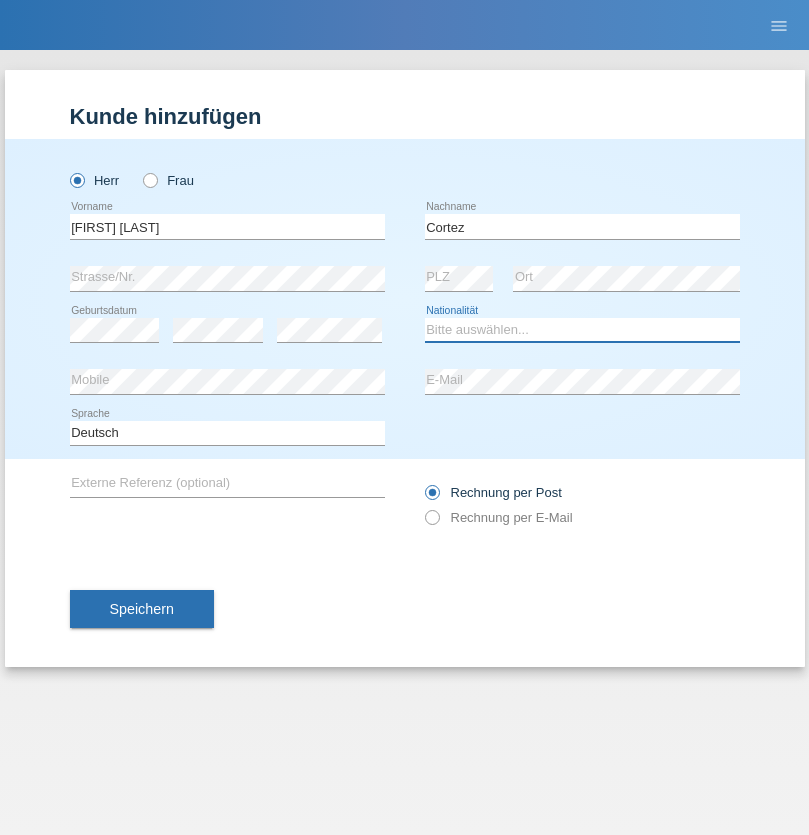 select on "PH" 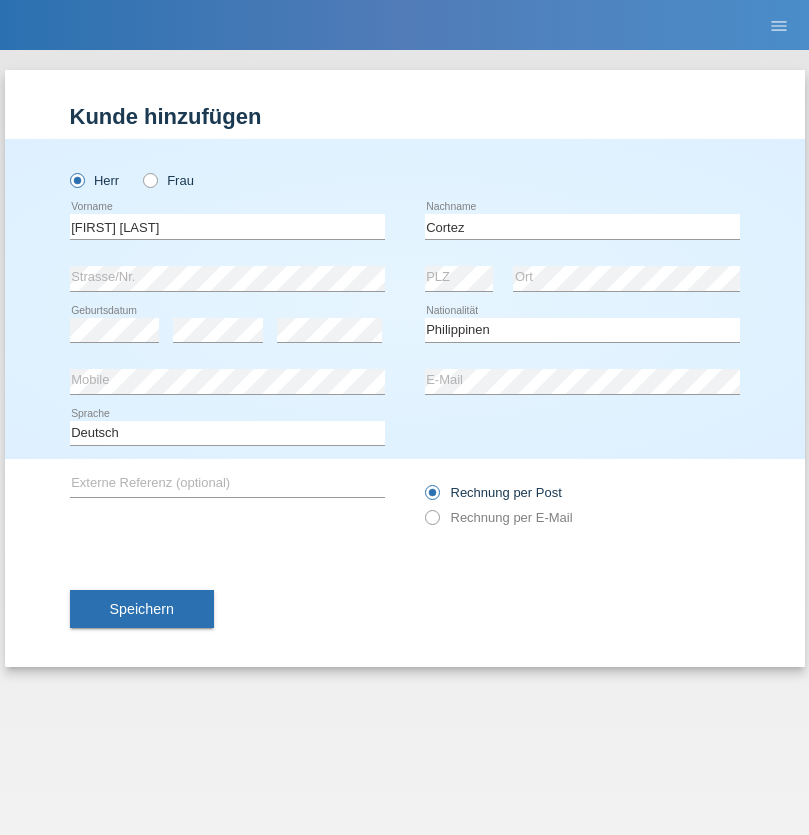 select on "C" 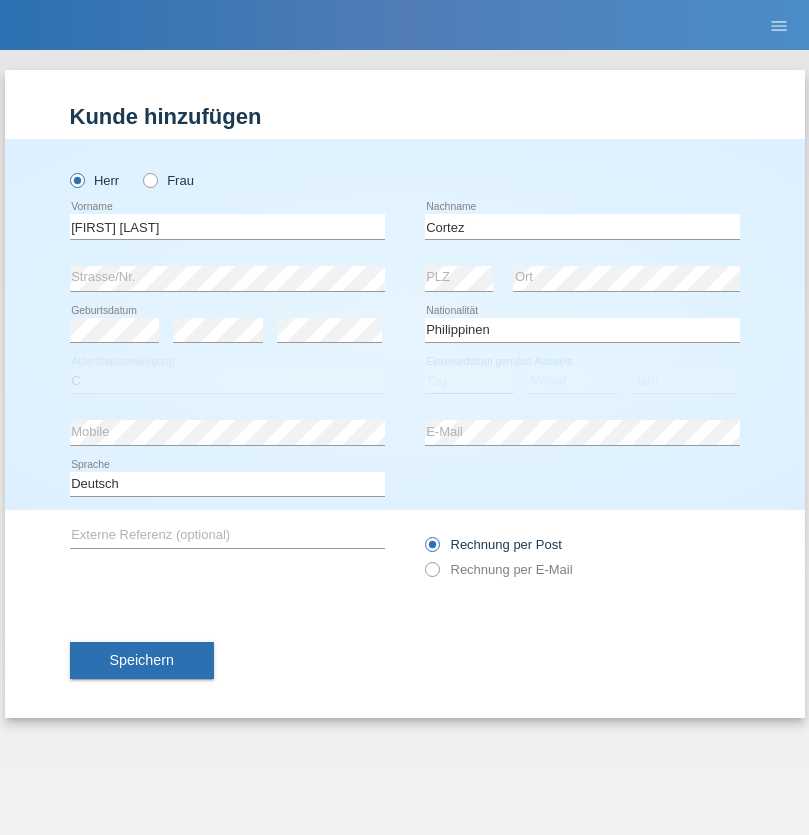 select on "10" 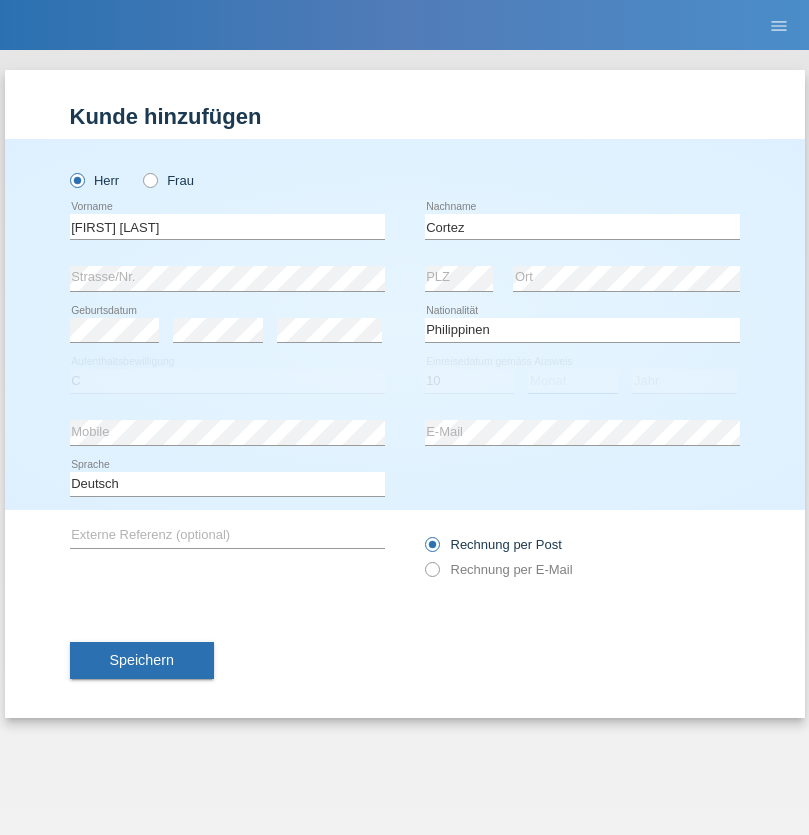 select on "04" 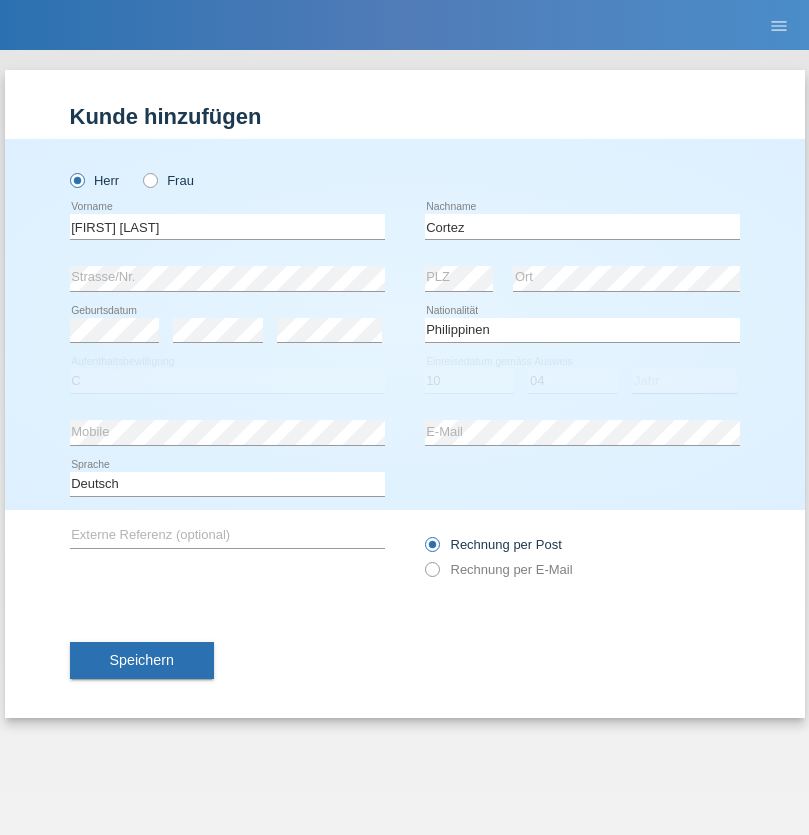 select on "1987" 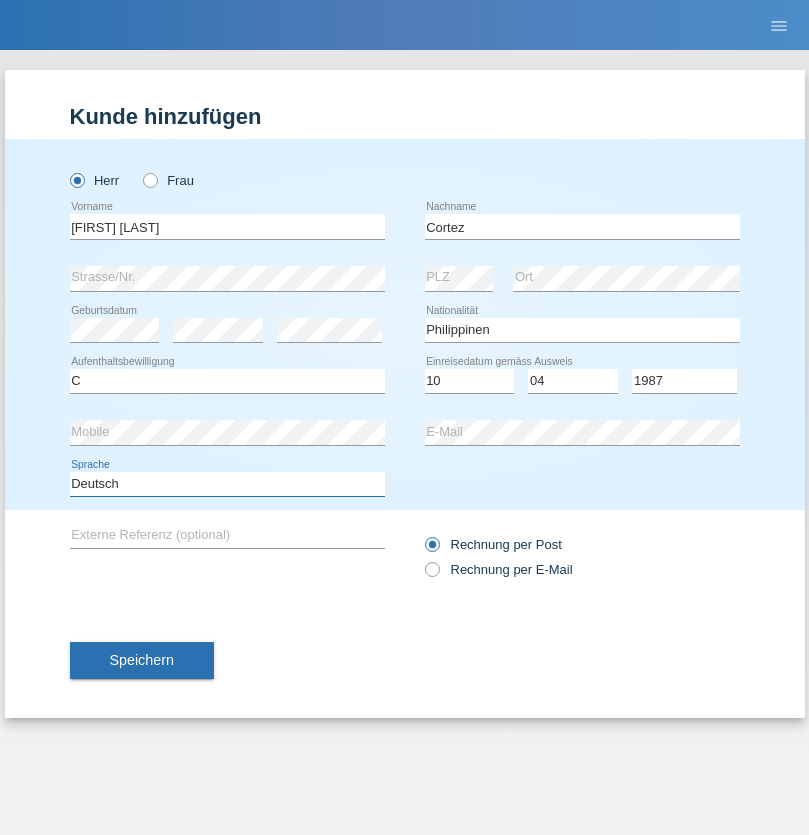select on "en" 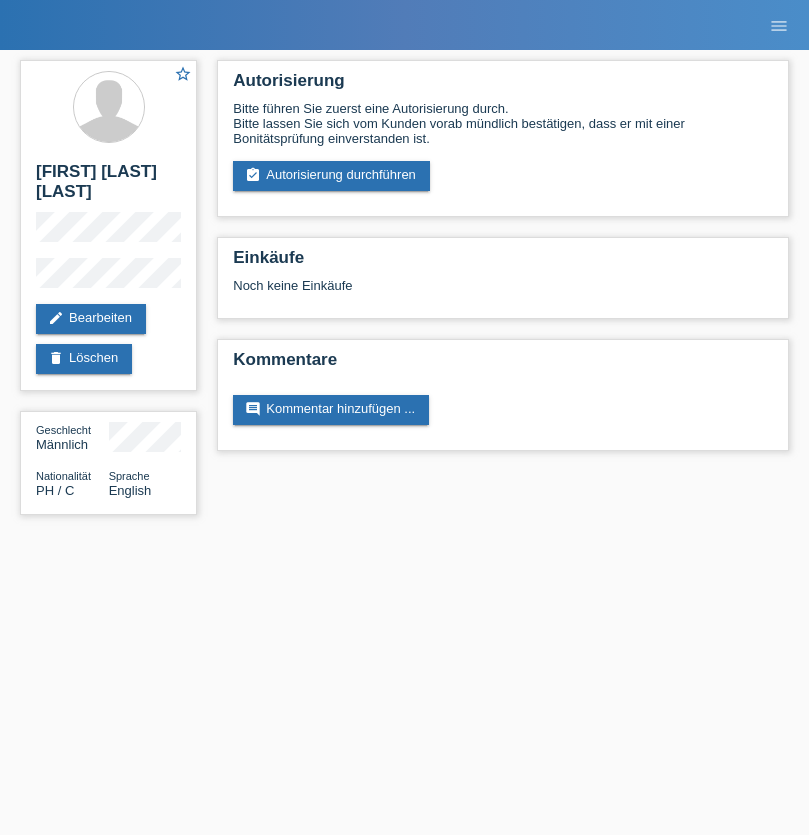scroll, scrollTop: 0, scrollLeft: 0, axis: both 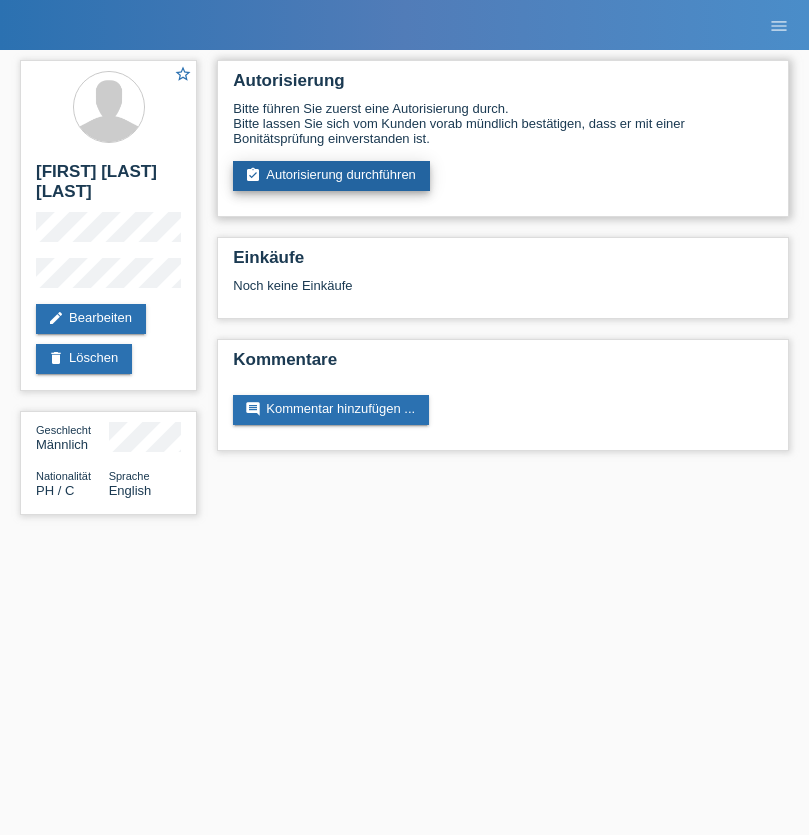 click on "assignment_turned_in  Autorisierung durchführen" at bounding box center [331, 176] 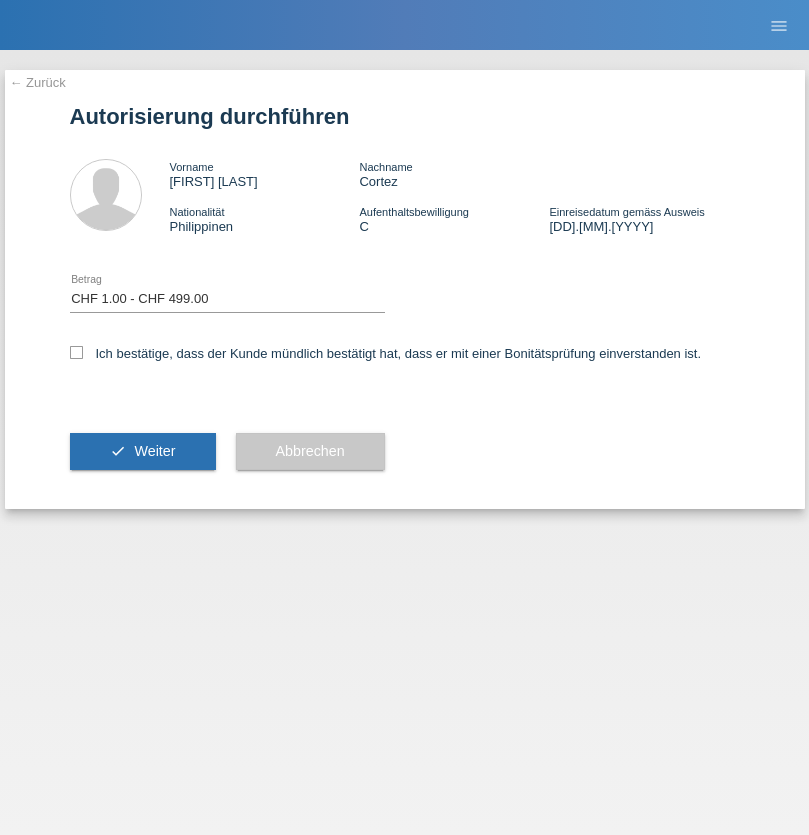 select on "1" 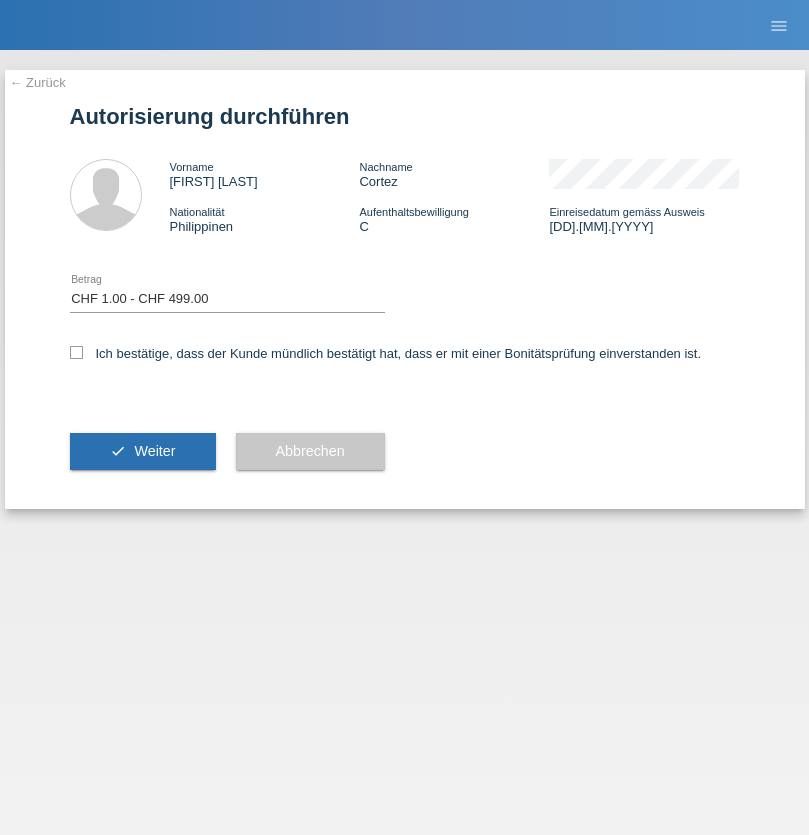 checkbox on "true" 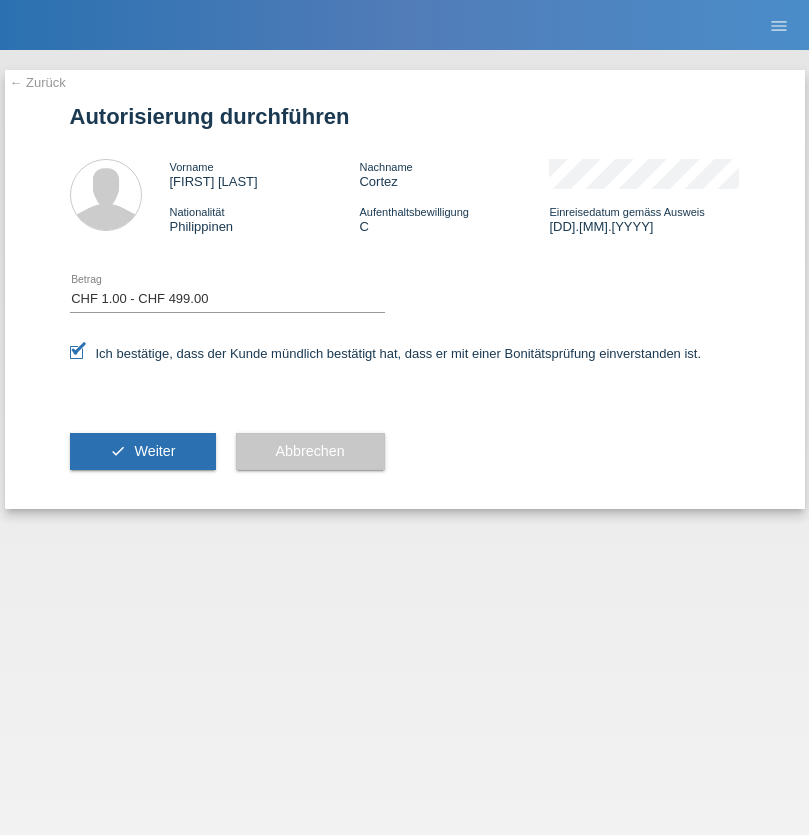 scroll, scrollTop: 0, scrollLeft: 0, axis: both 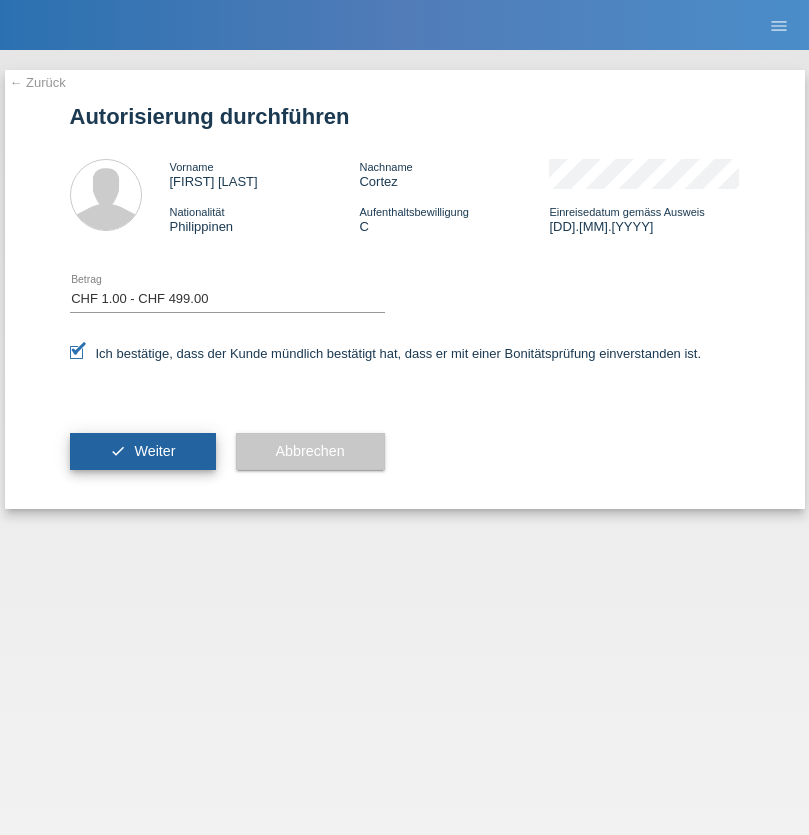 click on "Weiter" at bounding box center (154, 451) 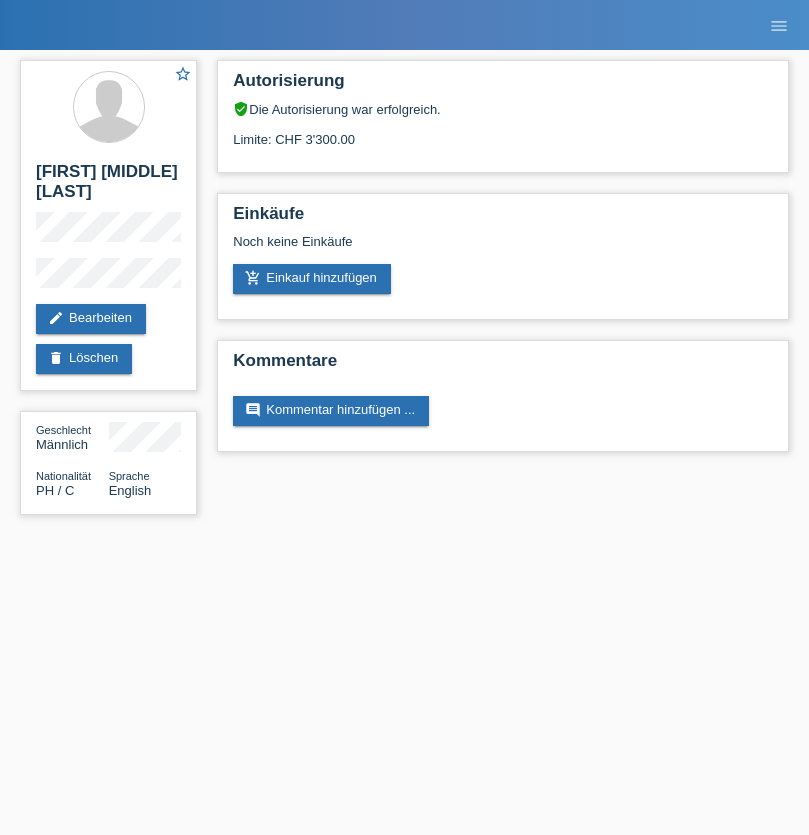 scroll, scrollTop: 0, scrollLeft: 0, axis: both 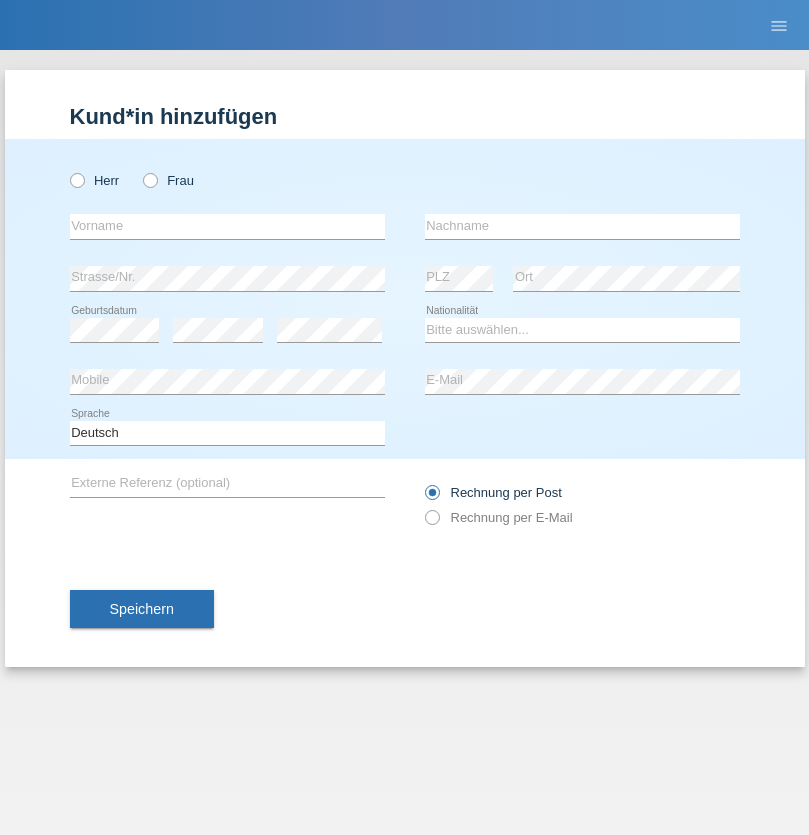 radio on "true" 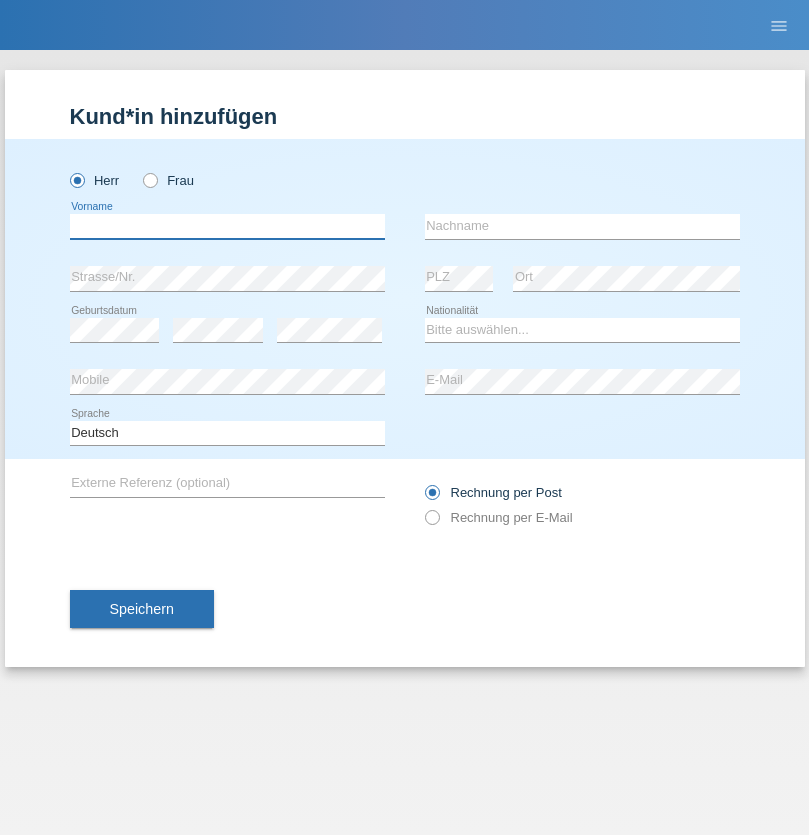 click at bounding box center (227, 226) 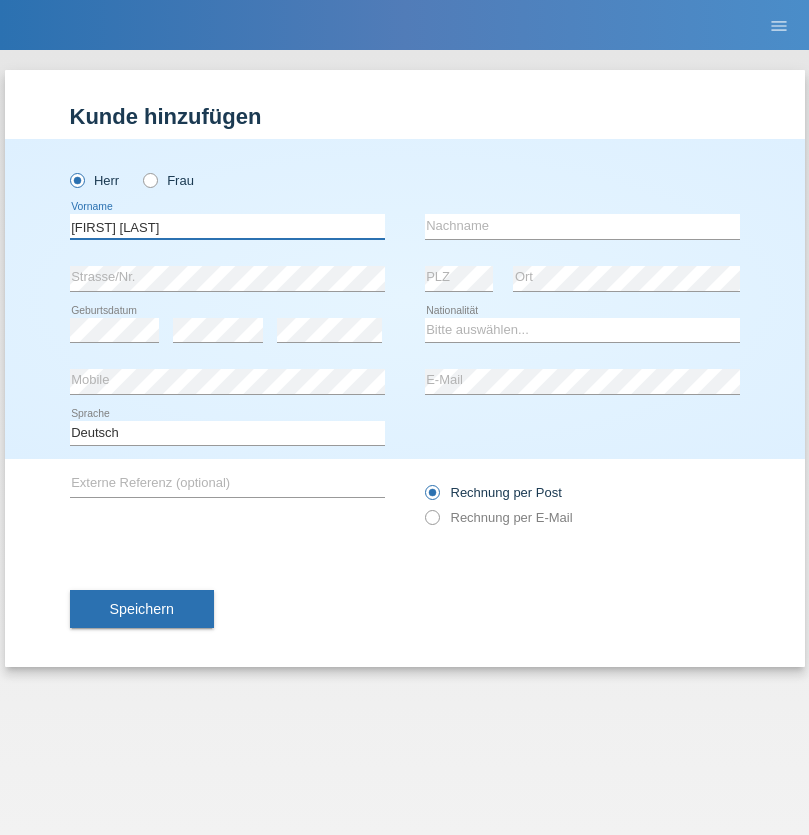type on "[FIRST] [LAST]" 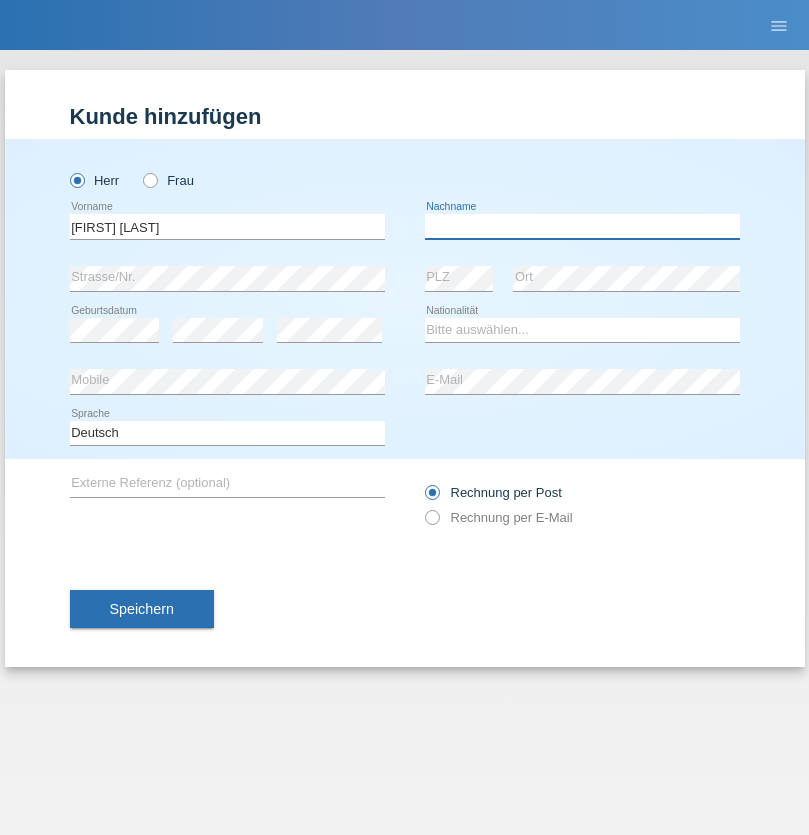 click at bounding box center (582, 226) 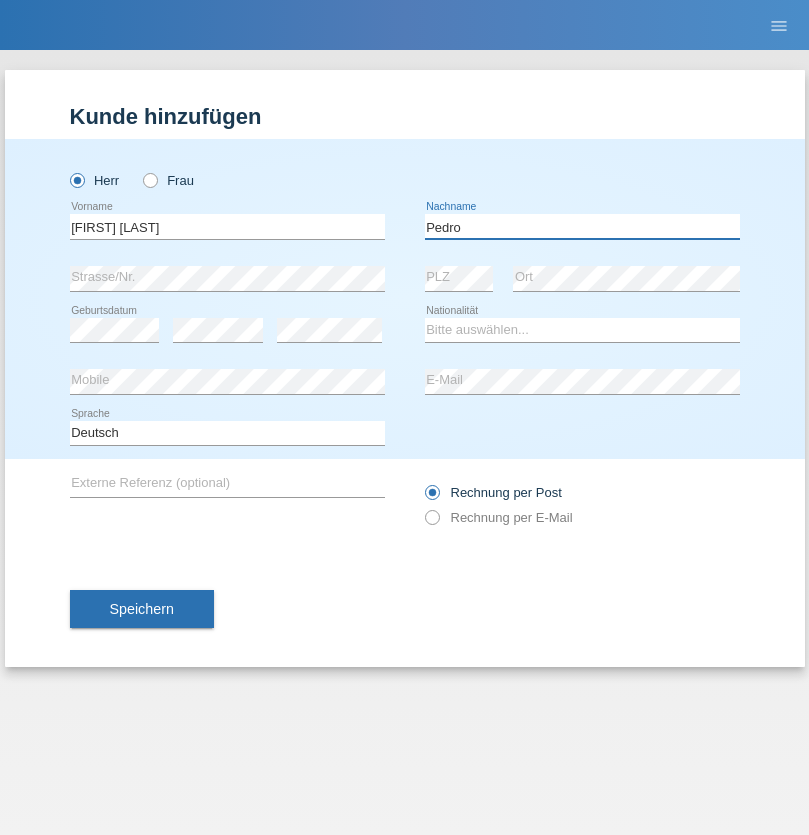 type on "Pedro" 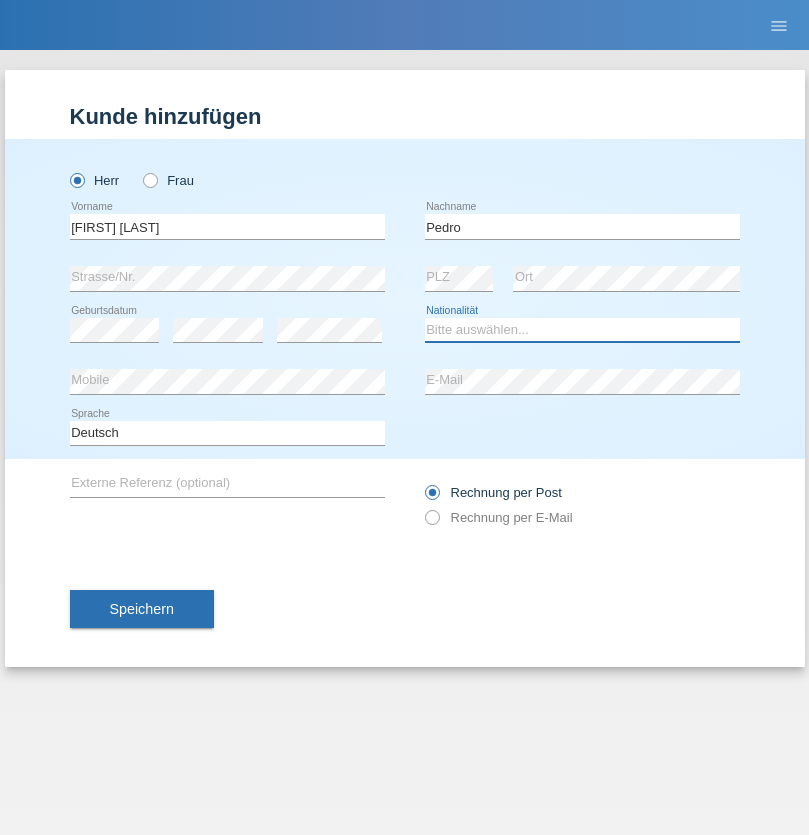 select on "CH" 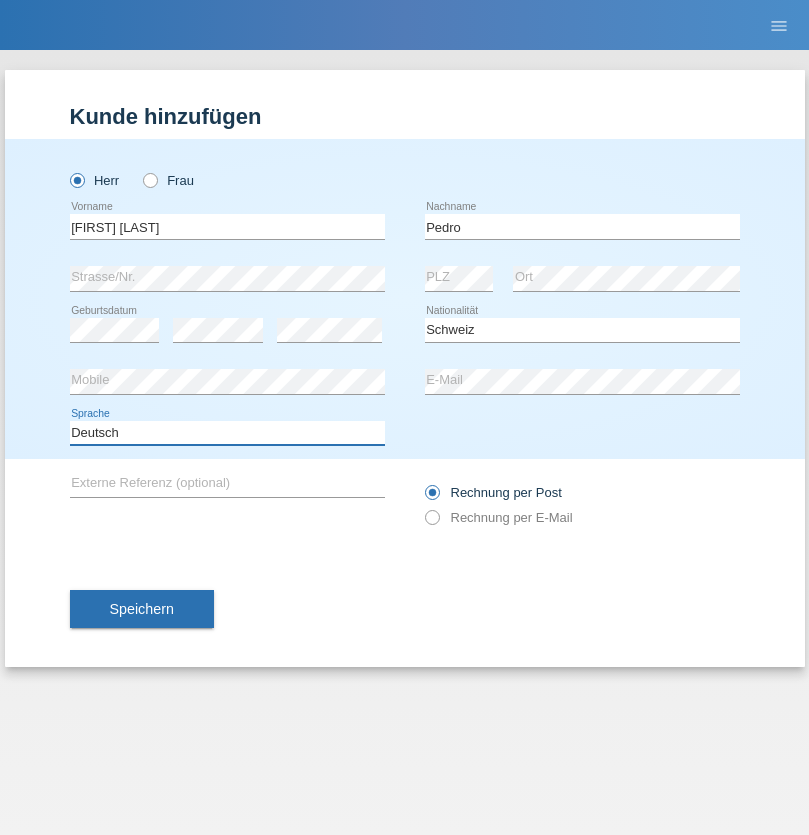 select on "en" 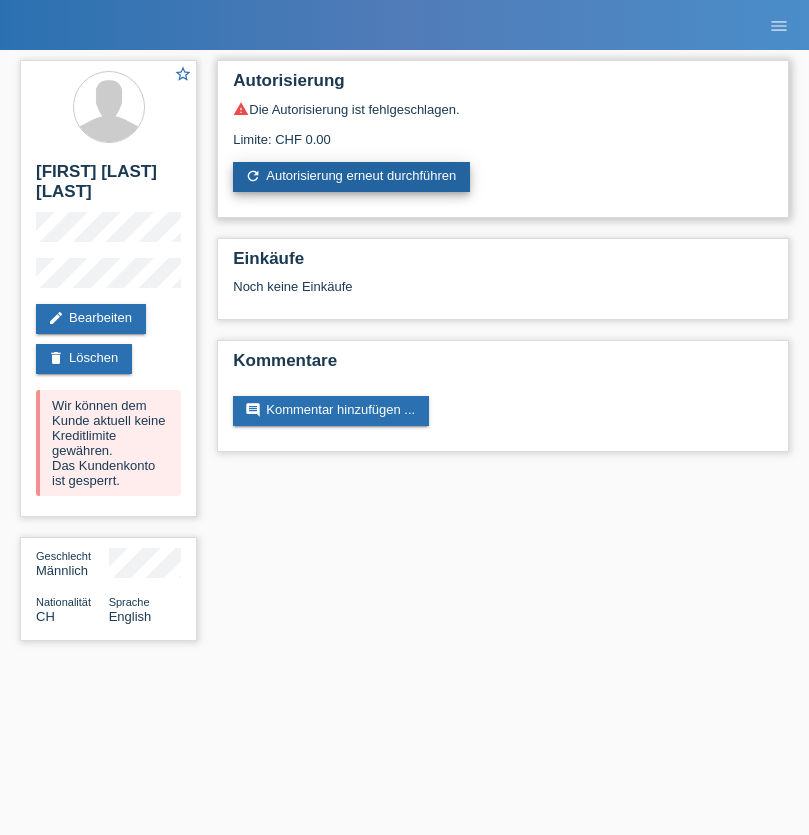 click on "refresh  Autorisierung erneut durchführen" at bounding box center [351, 177] 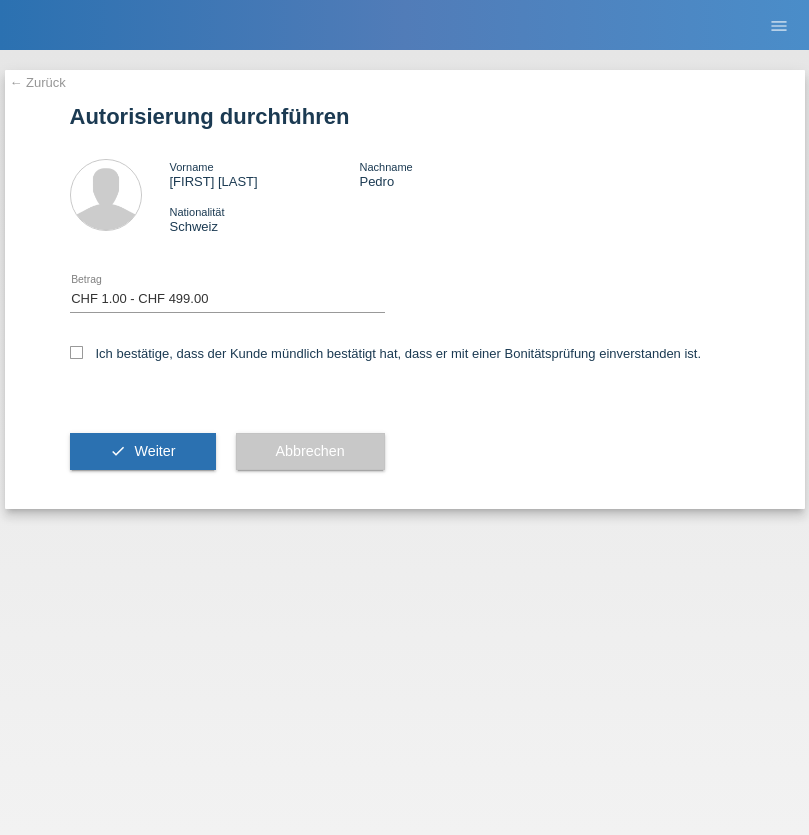 select on "1" 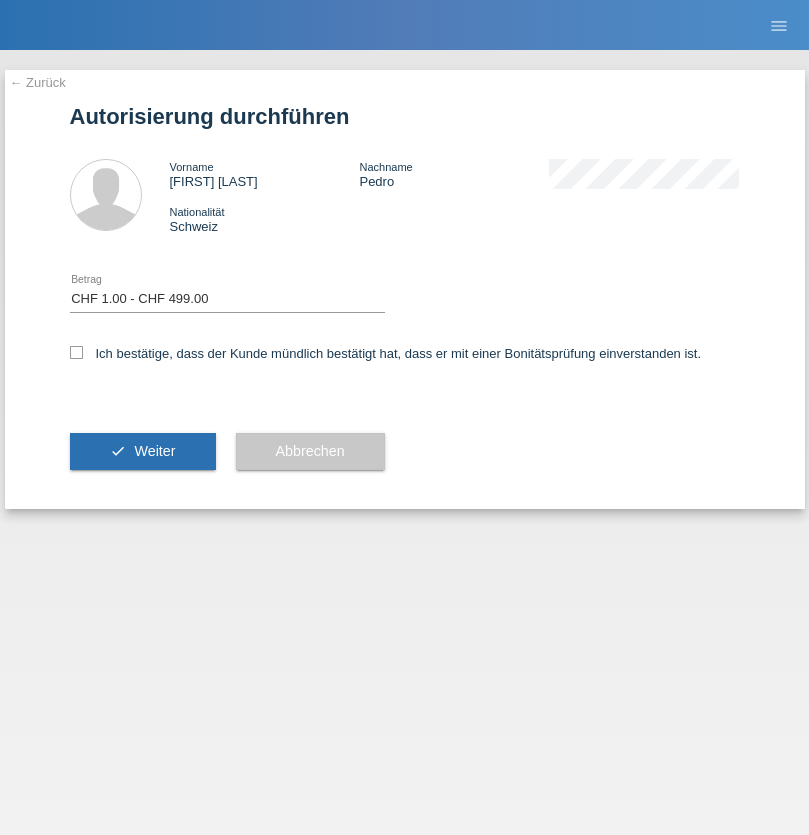 checkbox on "true" 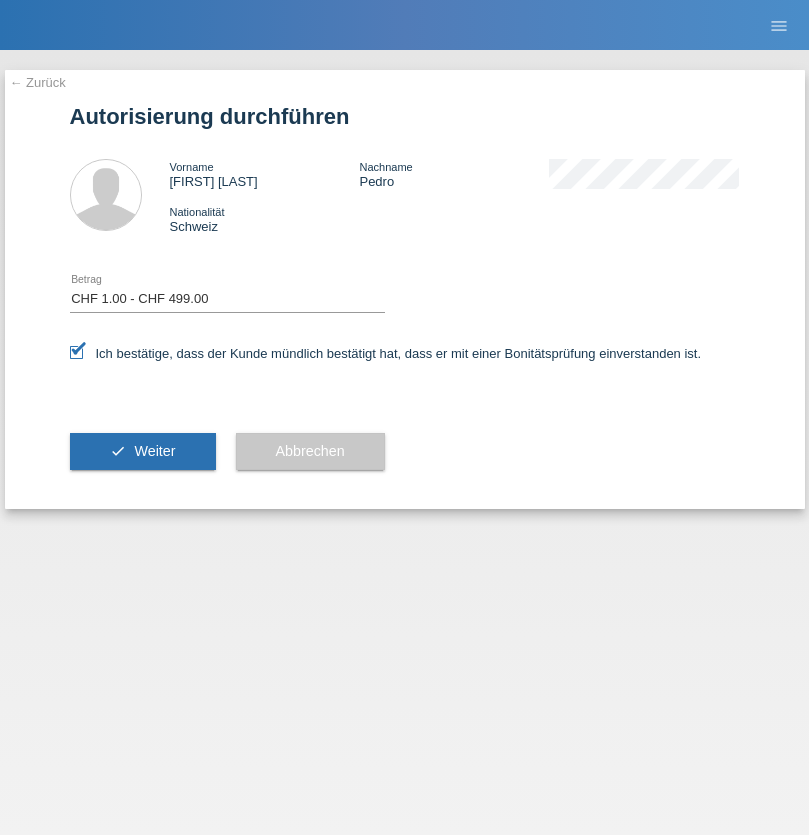 scroll, scrollTop: 0, scrollLeft: 0, axis: both 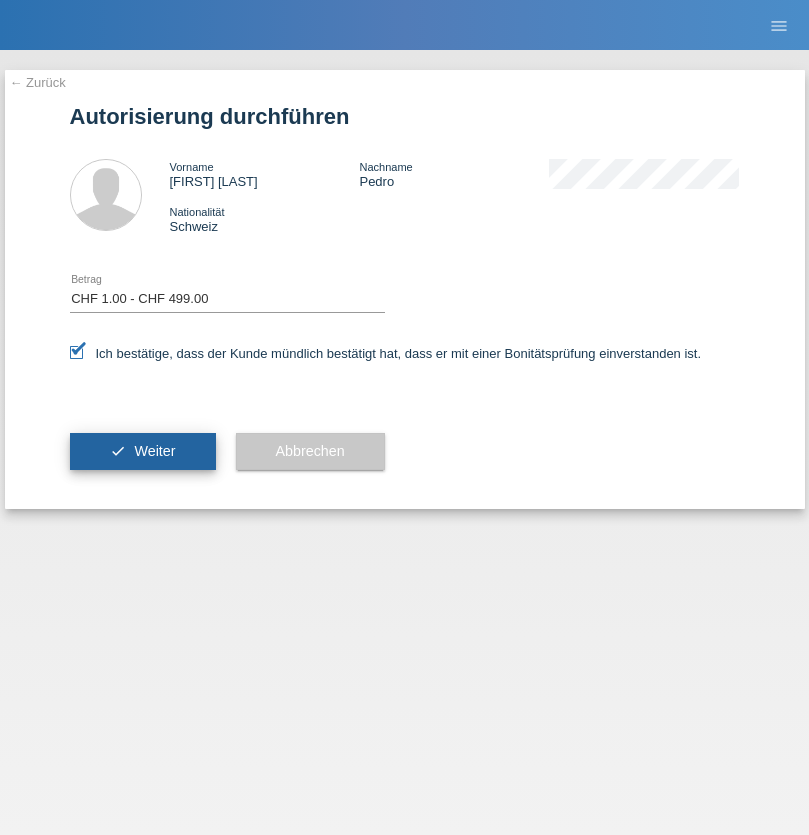 click on "Weiter" at bounding box center [154, 451] 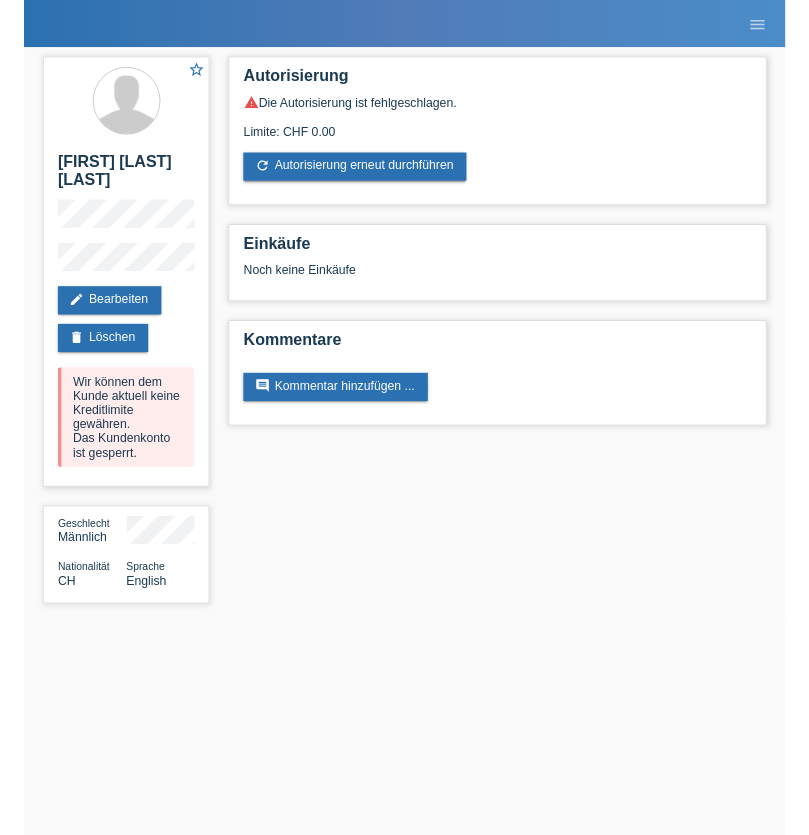 scroll, scrollTop: 0, scrollLeft: 0, axis: both 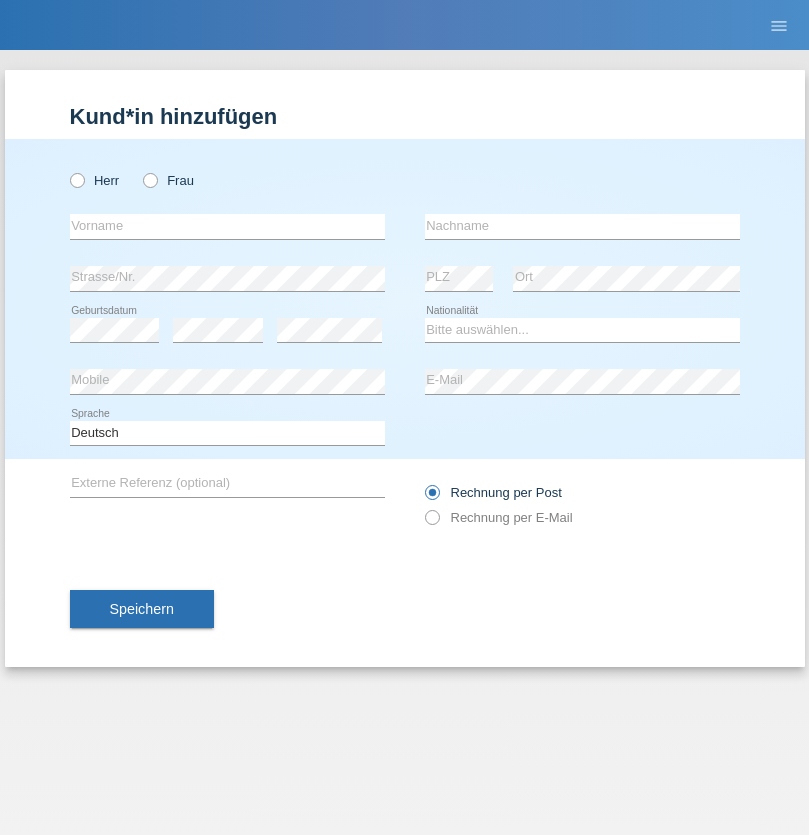 radio on "true" 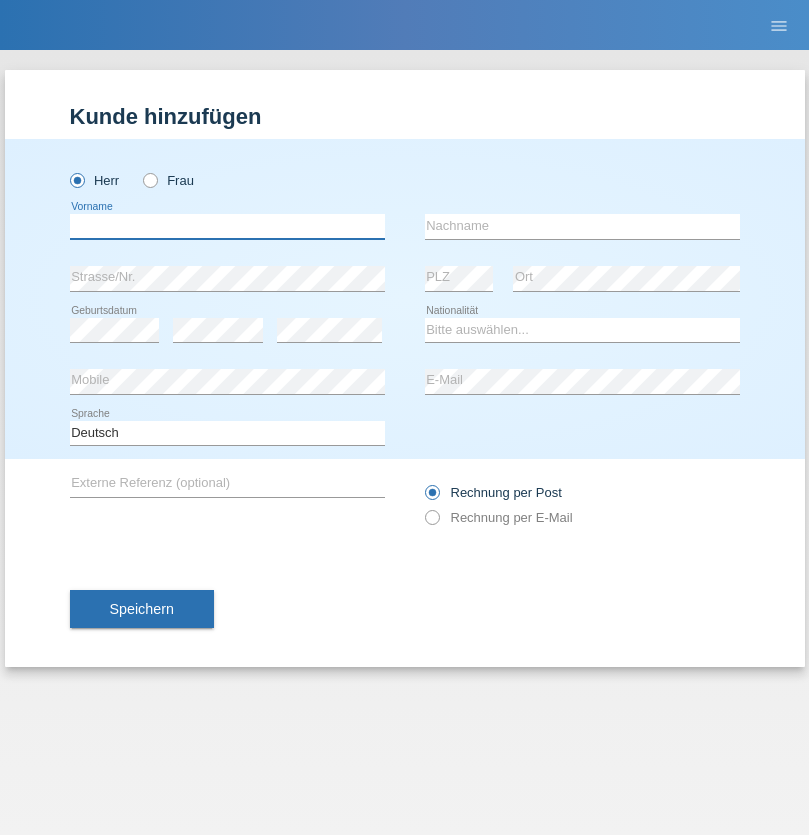 click at bounding box center (227, 226) 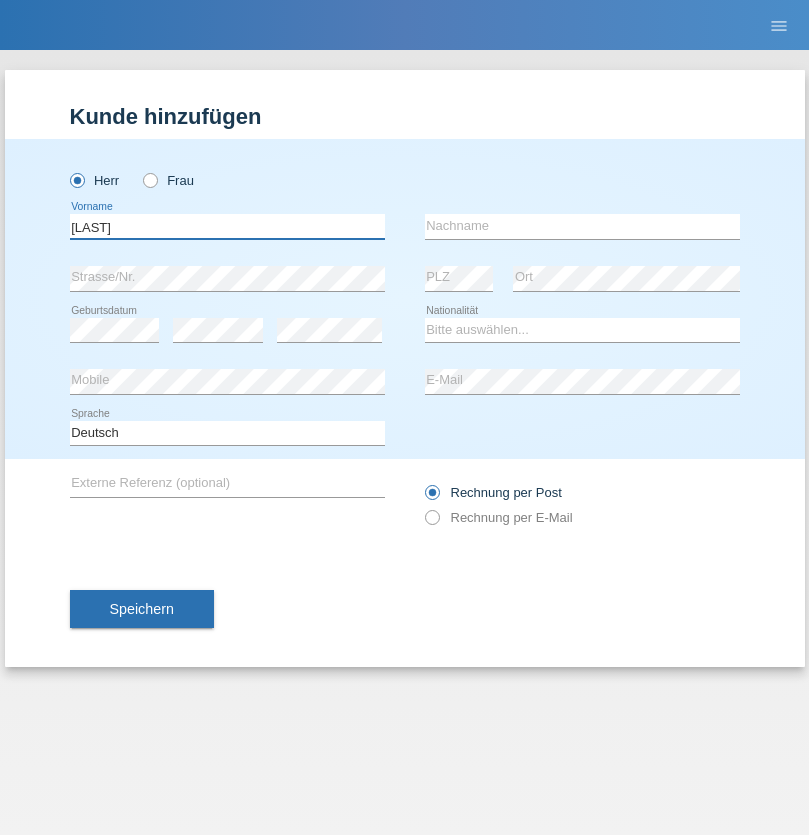 type on "Siegmar" 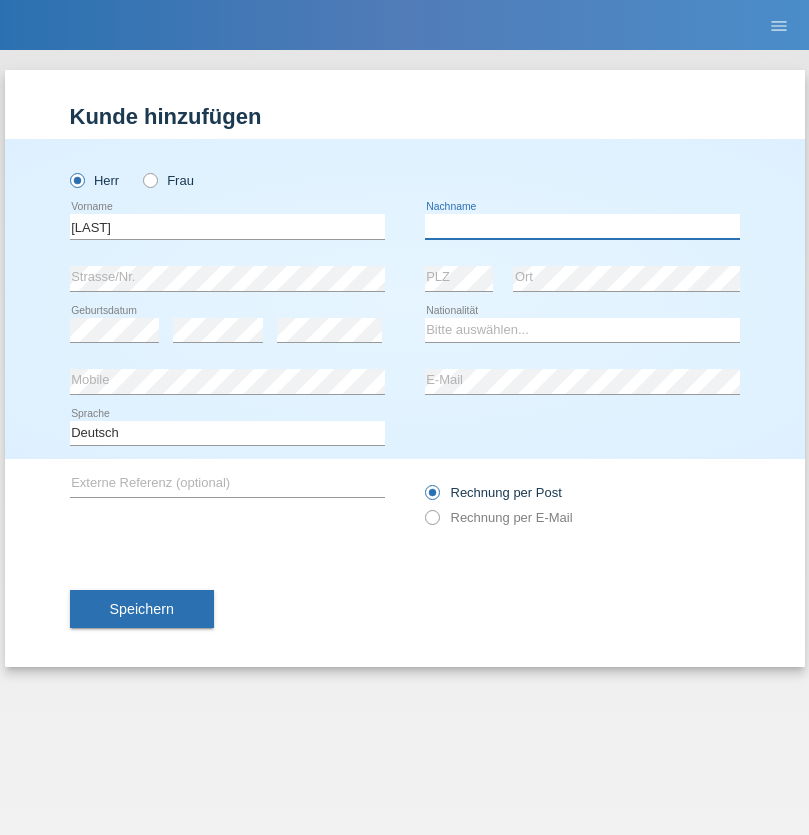 click at bounding box center (582, 226) 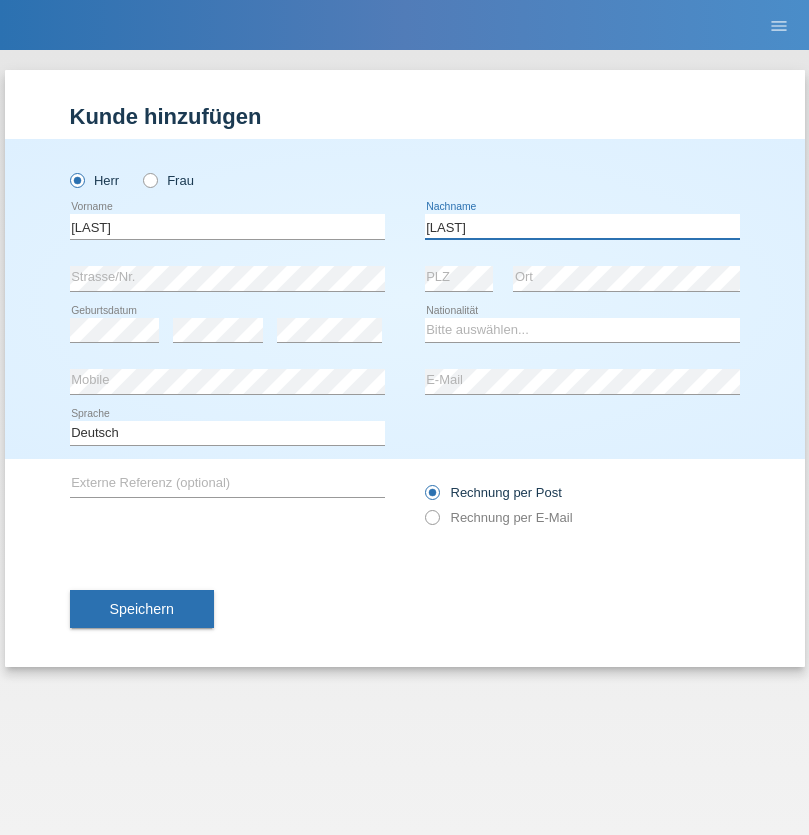 type on "Schier" 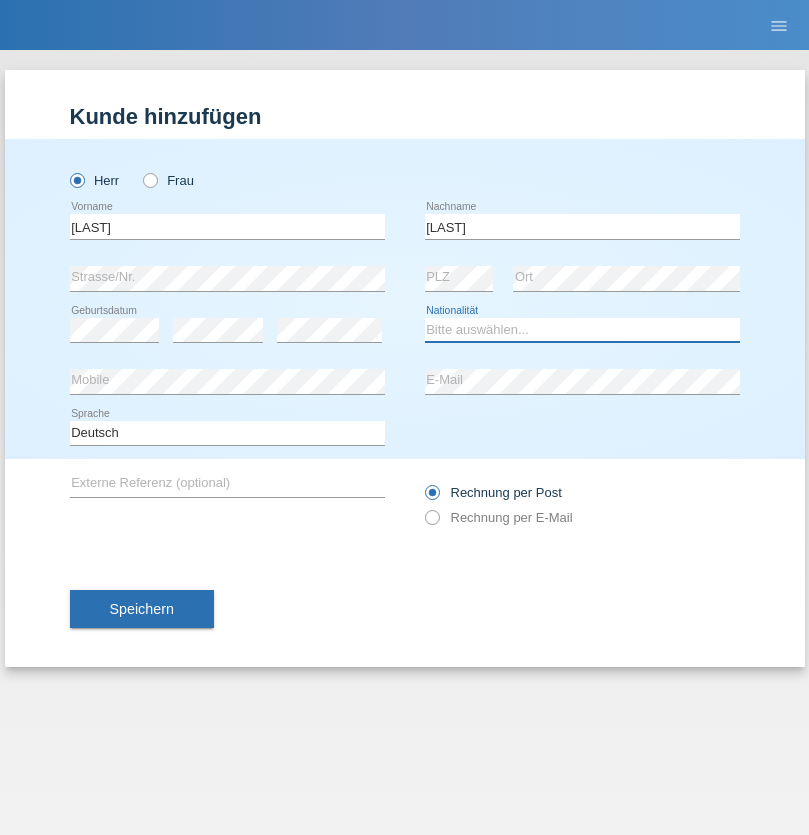 select on "DE" 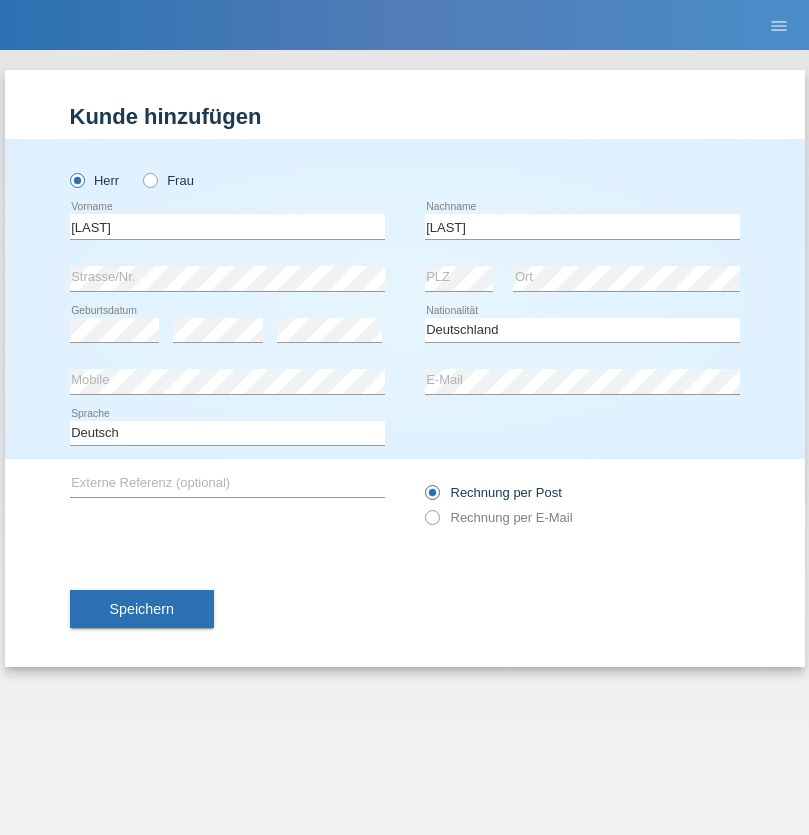 select on "C" 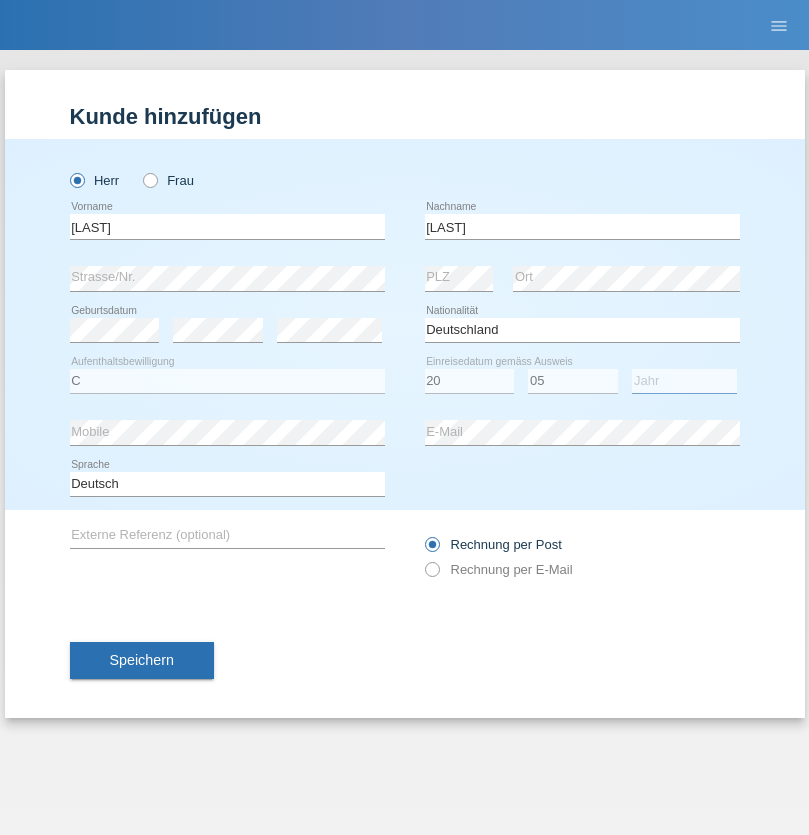 select on "2012" 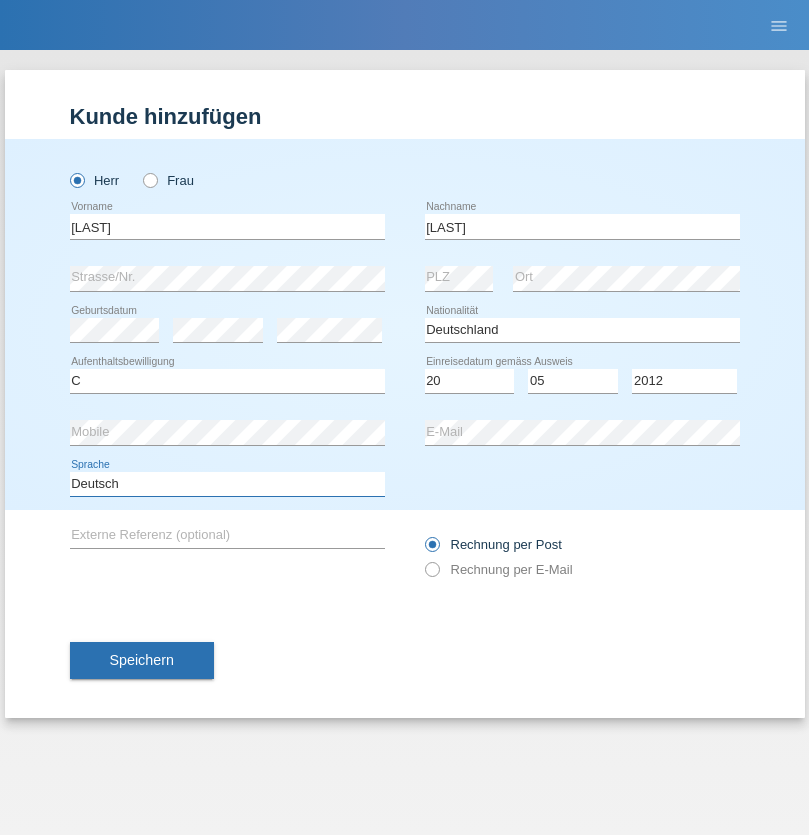 select on "en" 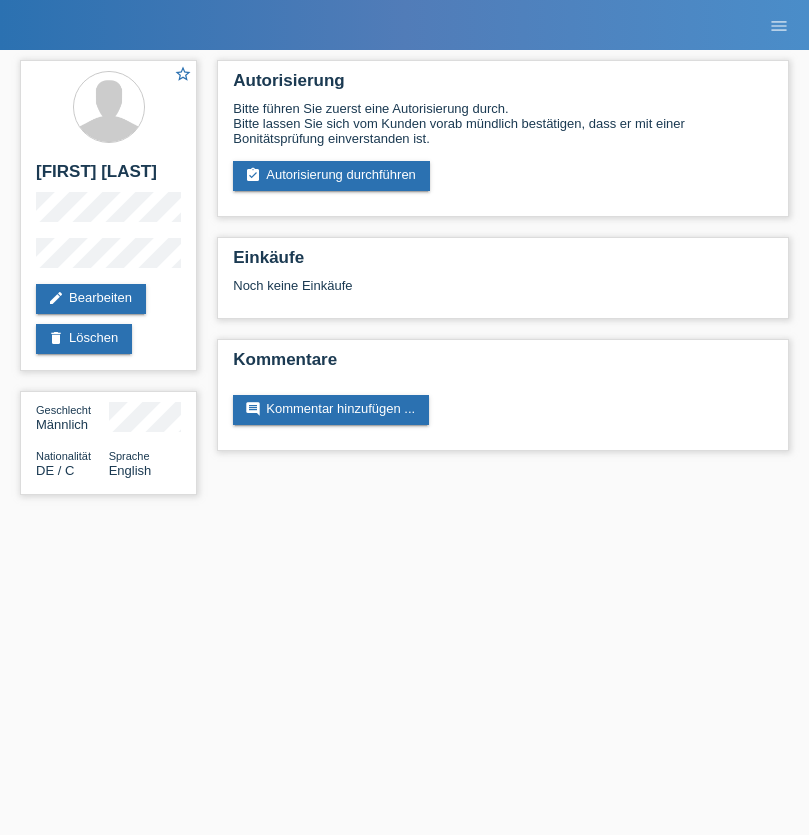 scroll, scrollTop: 0, scrollLeft: 0, axis: both 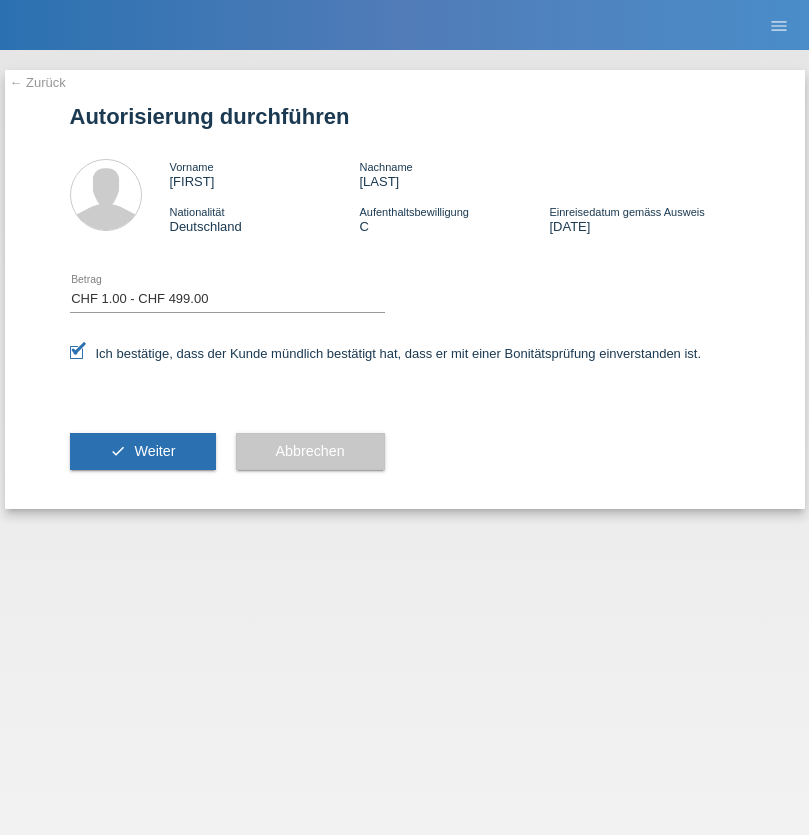 select on "1" 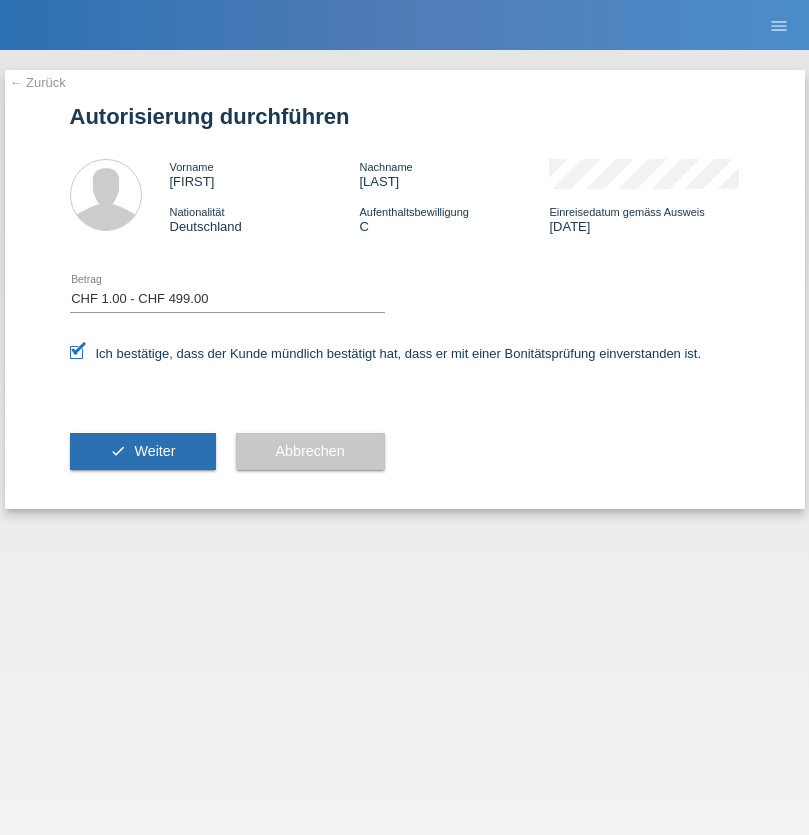 scroll, scrollTop: 0, scrollLeft: 0, axis: both 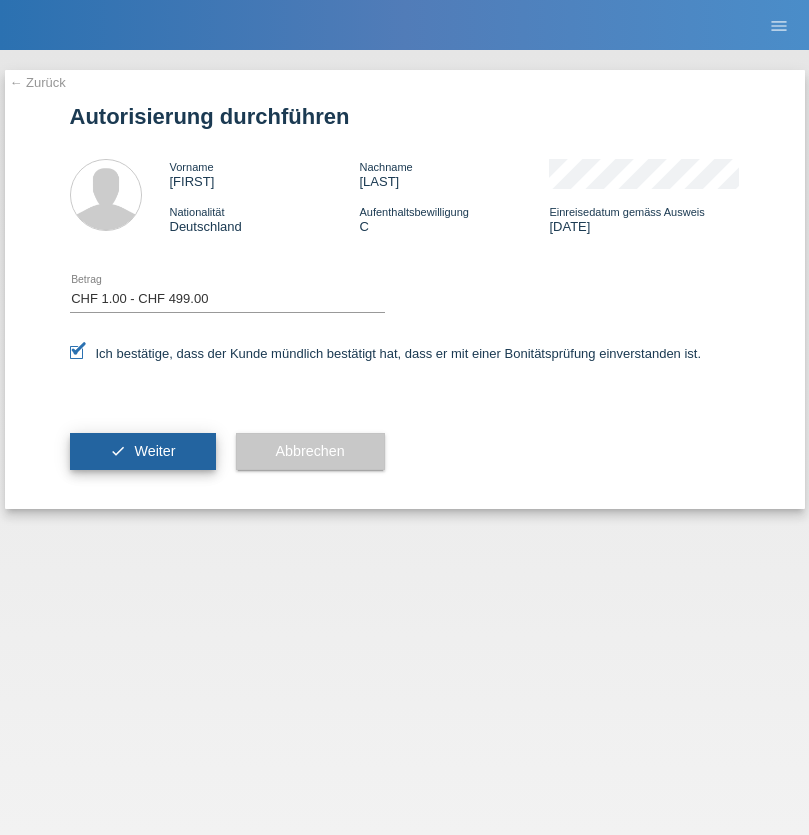 click on "Weiter" at bounding box center [154, 451] 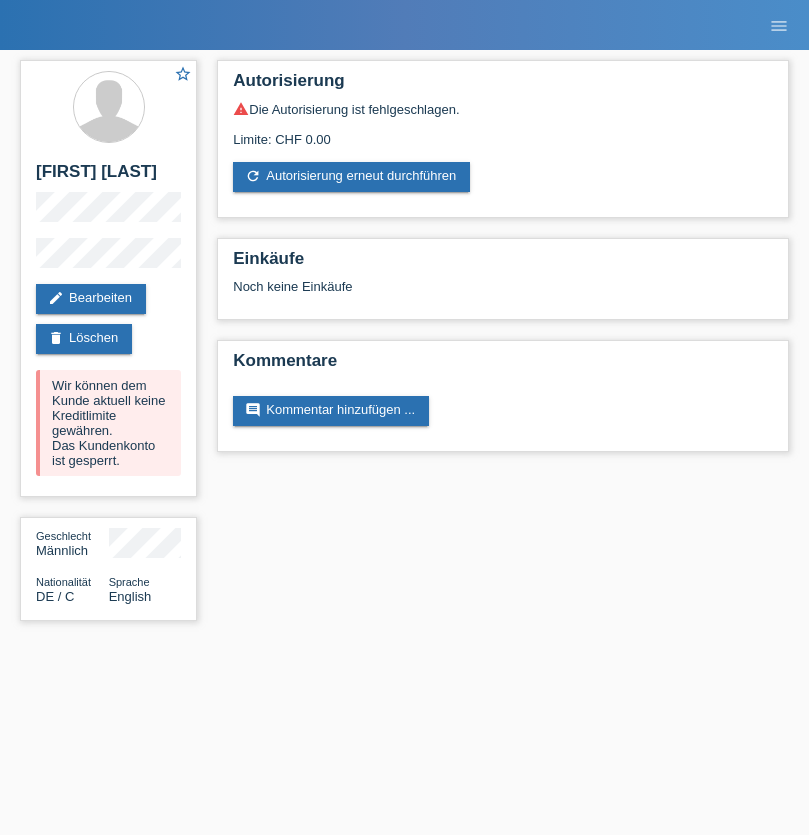 scroll, scrollTop: 0, scrollLeft: 0, axis: both 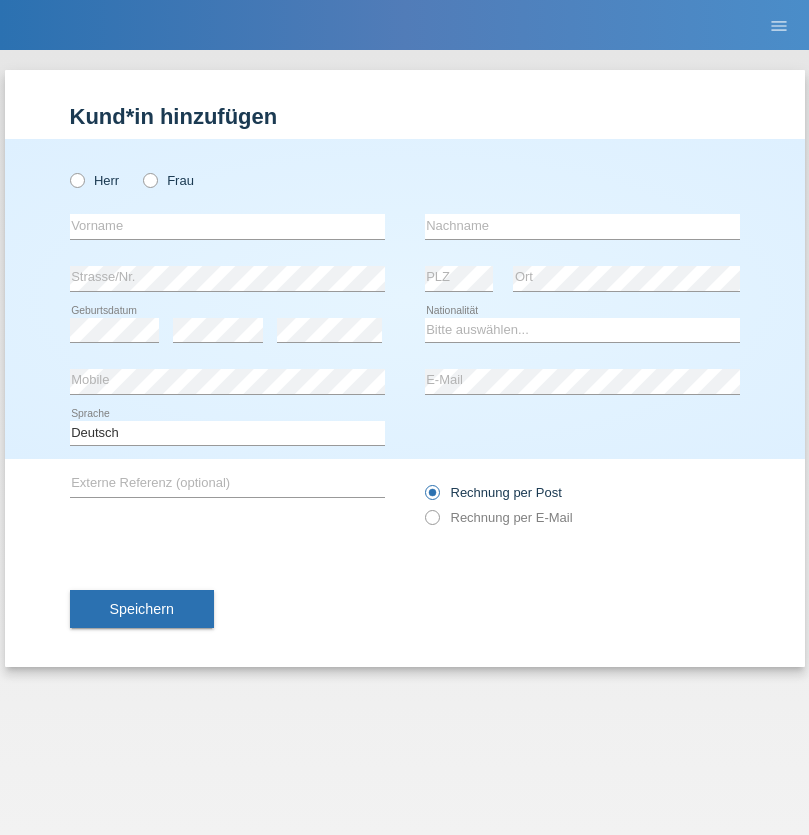 radio on "true" 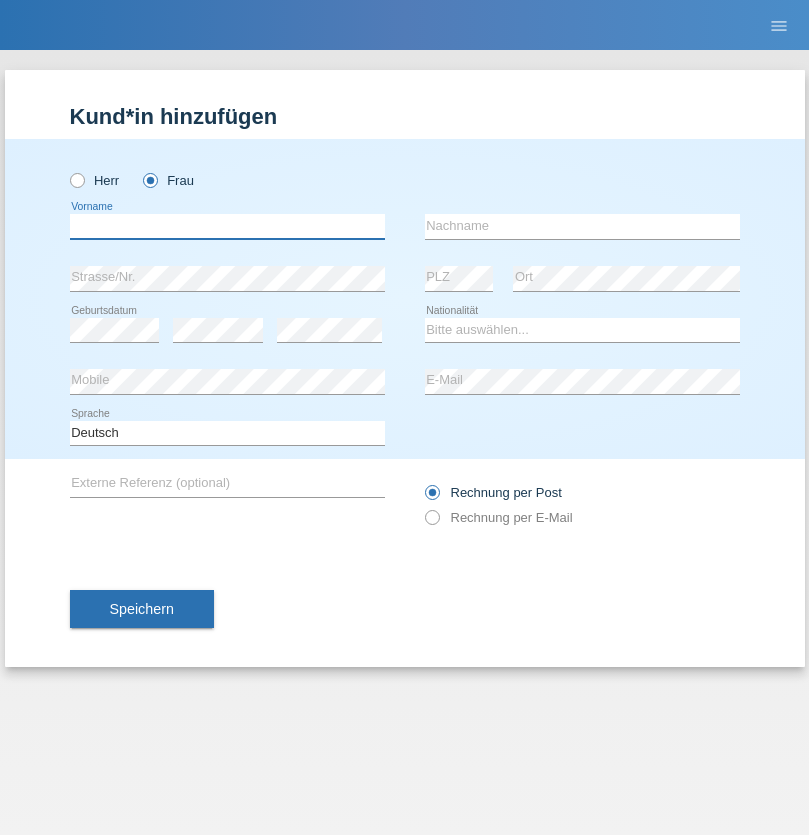 click at bounding box center [227, 226] 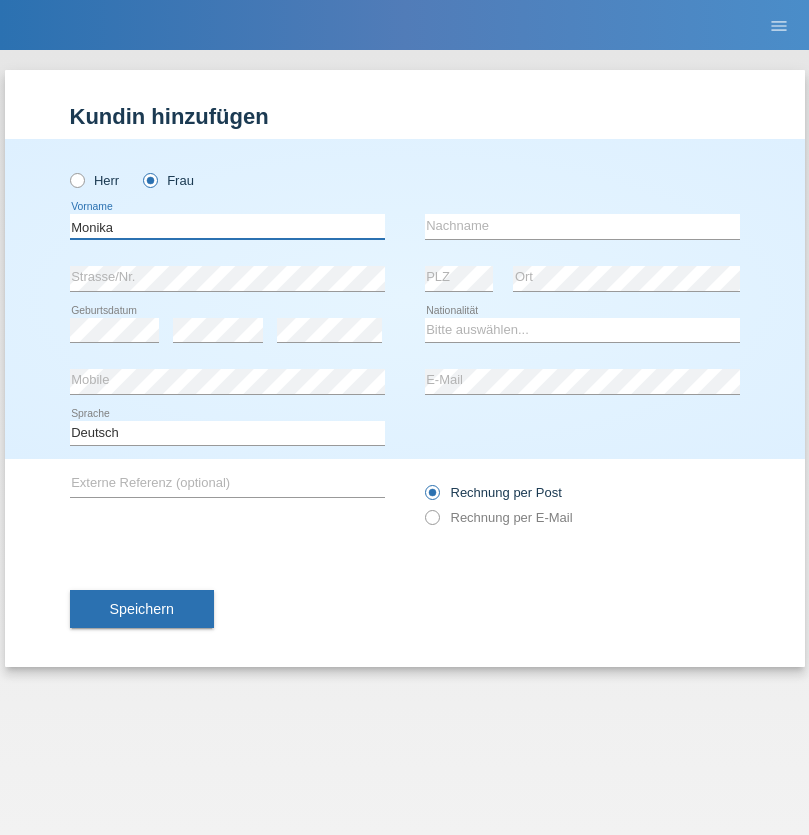 type on "Monika" 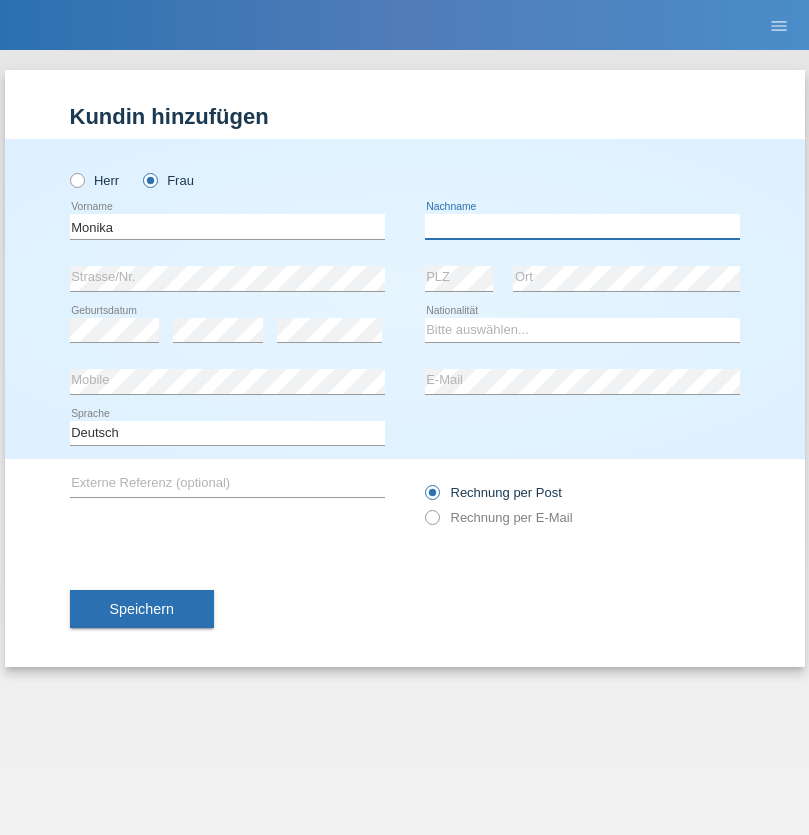 click at bounding box center [582, 226] 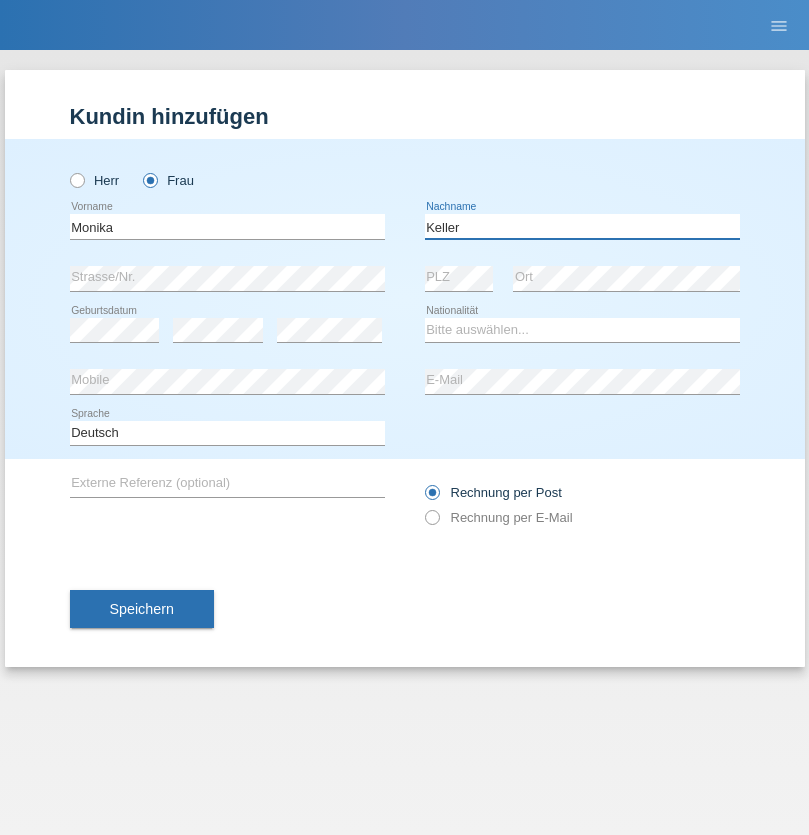 type on "Keller" 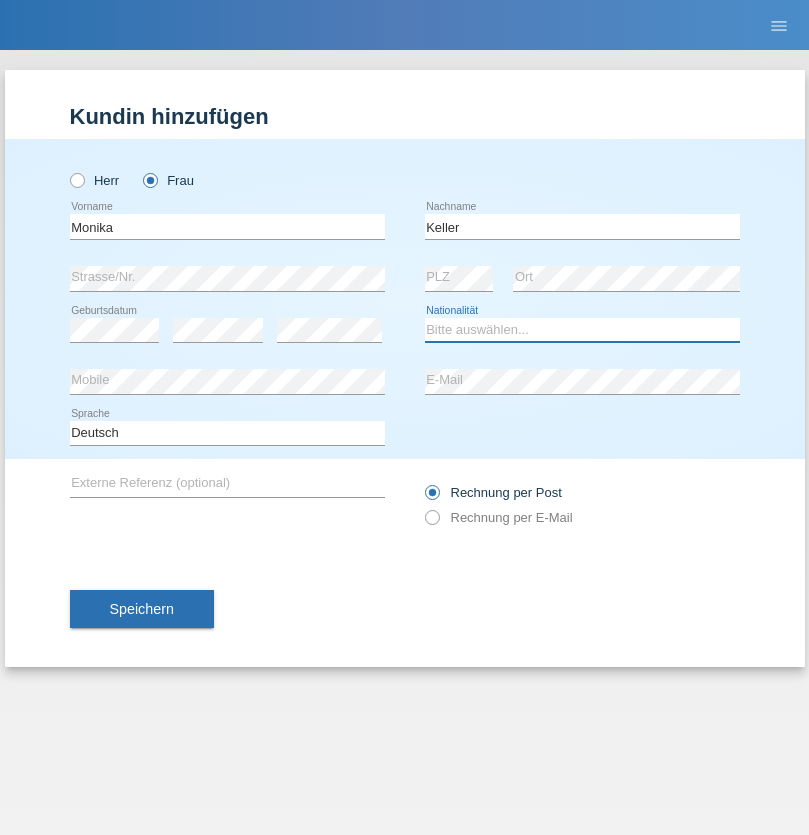select on "CH" 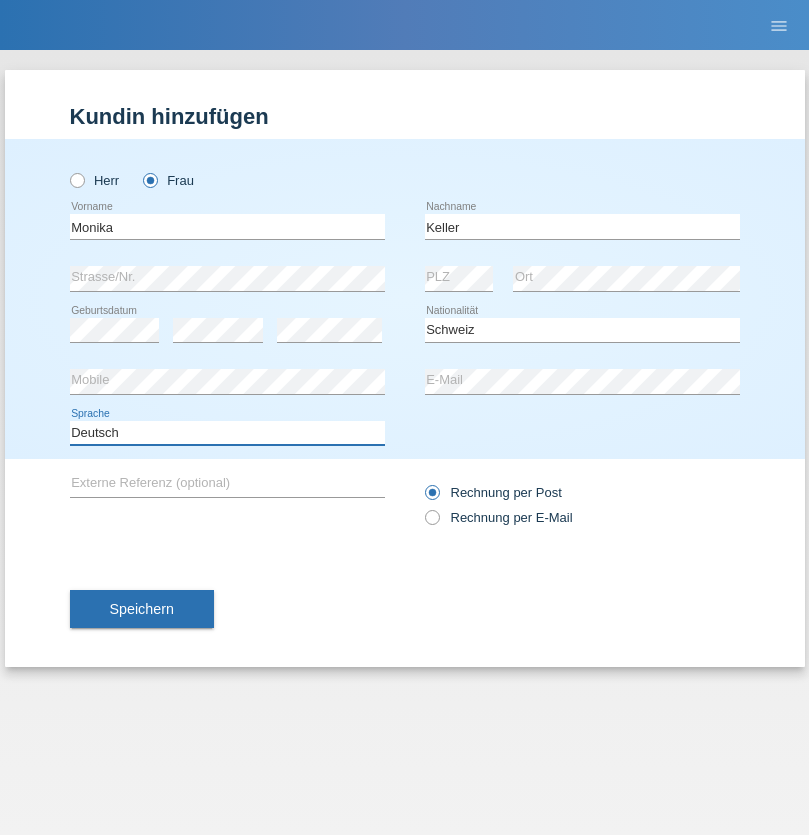 select on "en" 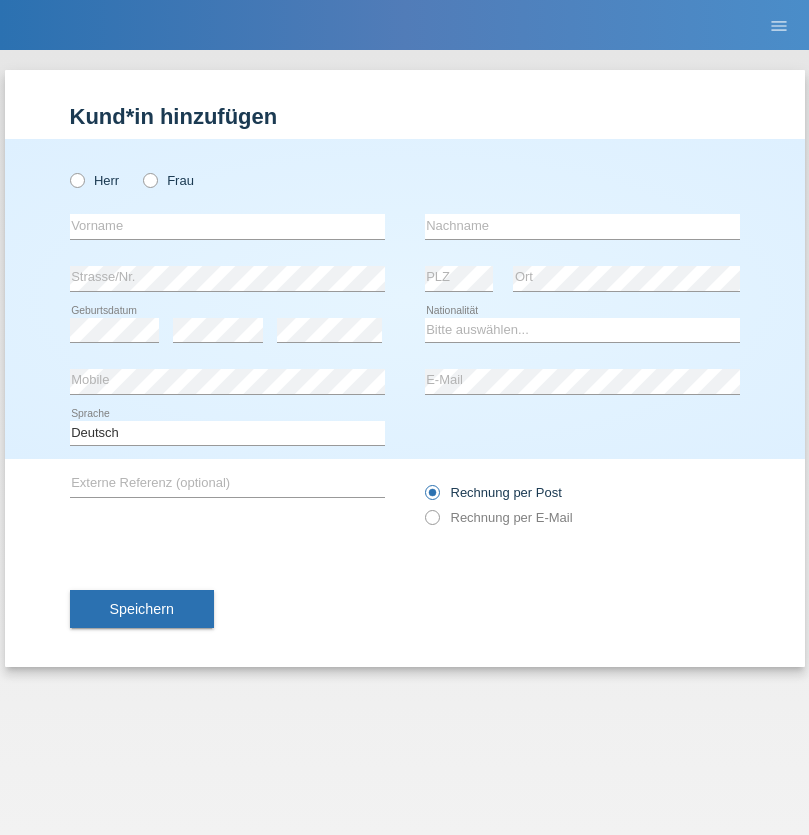 scroll, scrollTop: 0, scrollLeft: 0, axis: both 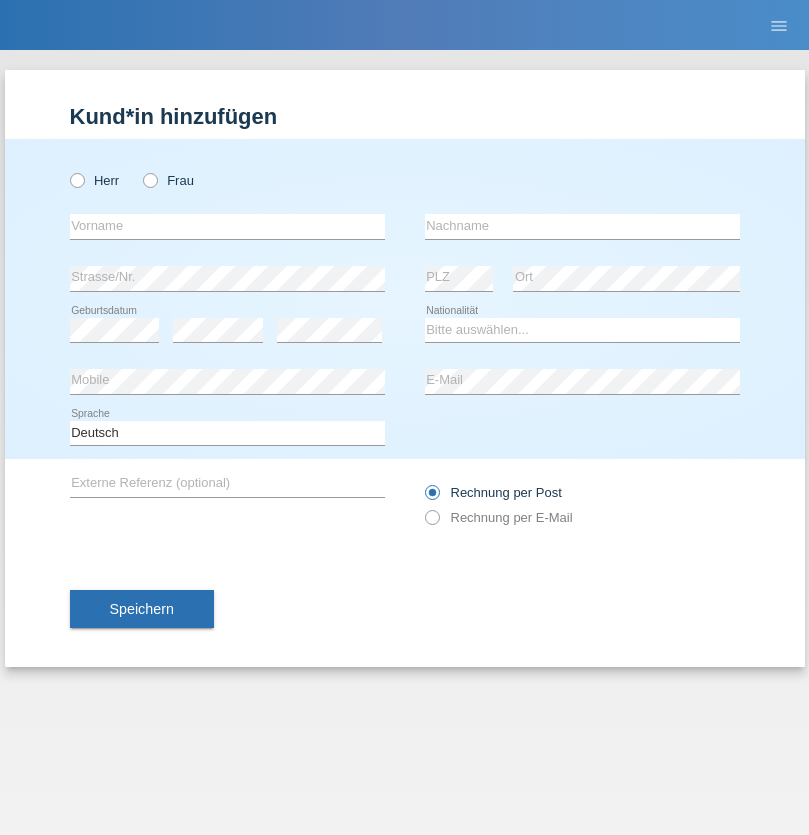 radio on "true" 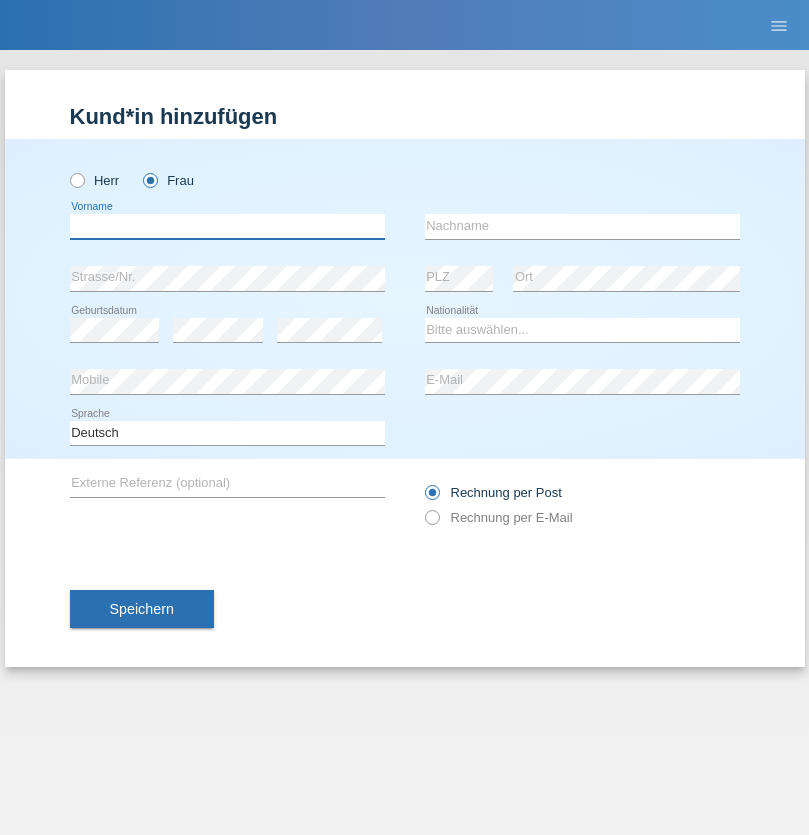click at bounding box center [227, 226] 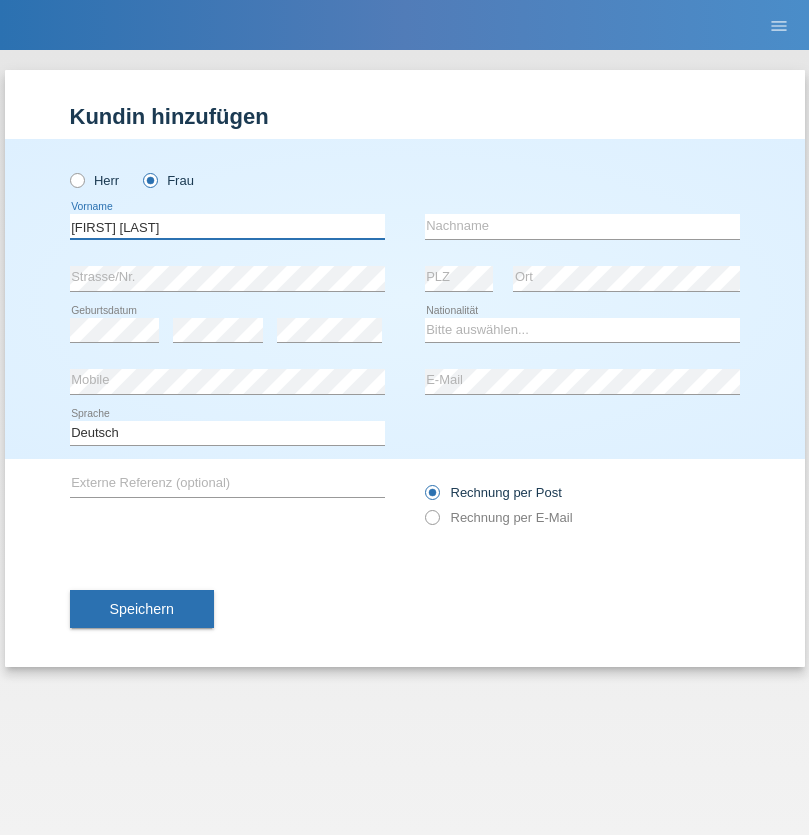 type on "Maria Fernanda" 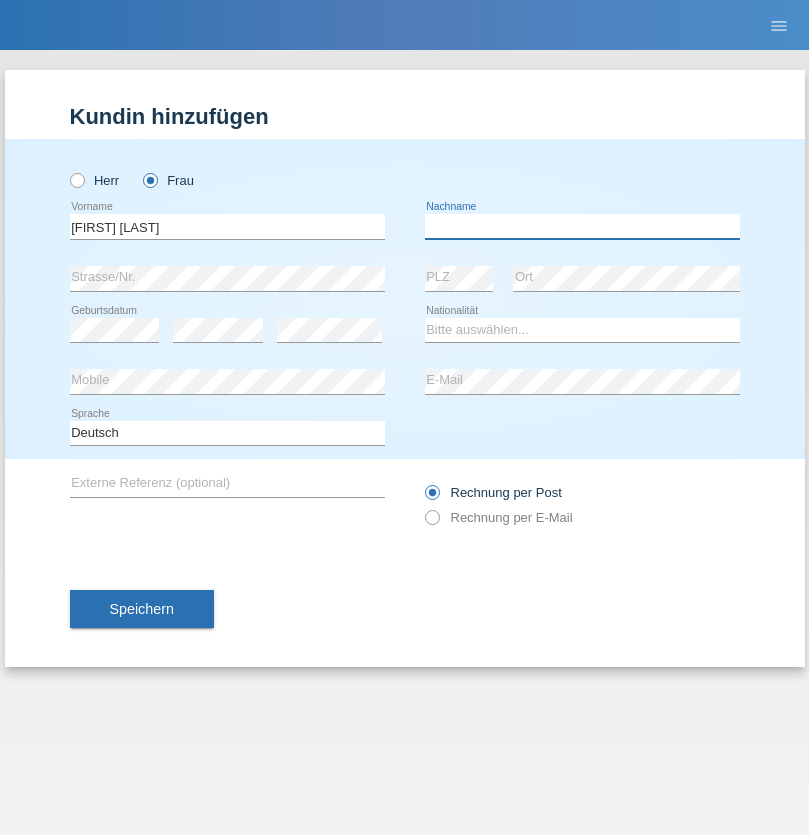 click at bounding box center [582, 226] 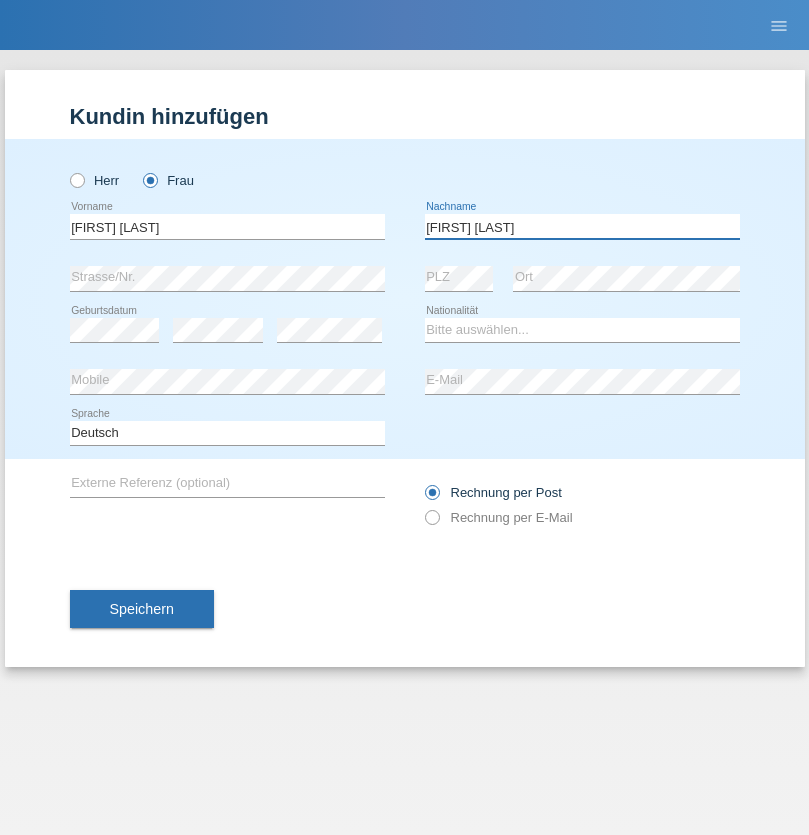 type on "Knusel Campillo" 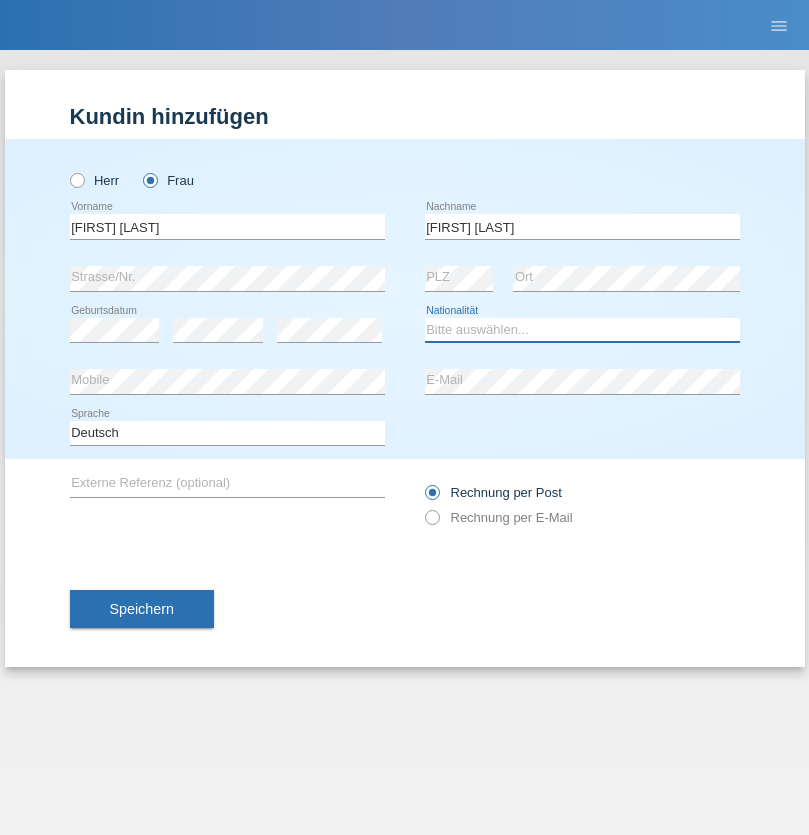 select on "CH" 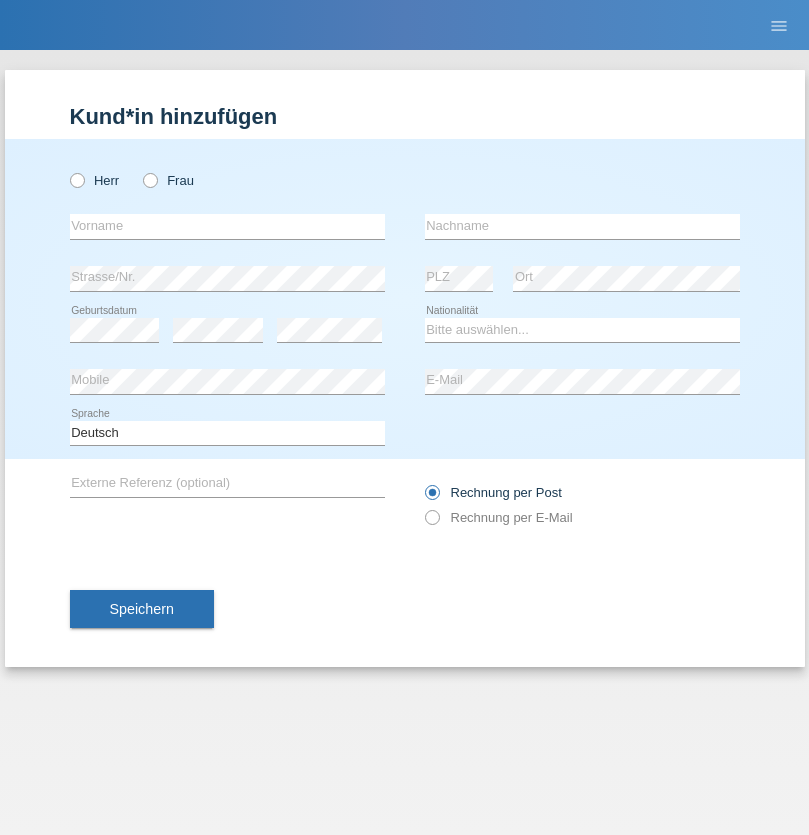 scroll, scrollTop: 0, scrollLeft: 0, axis: both 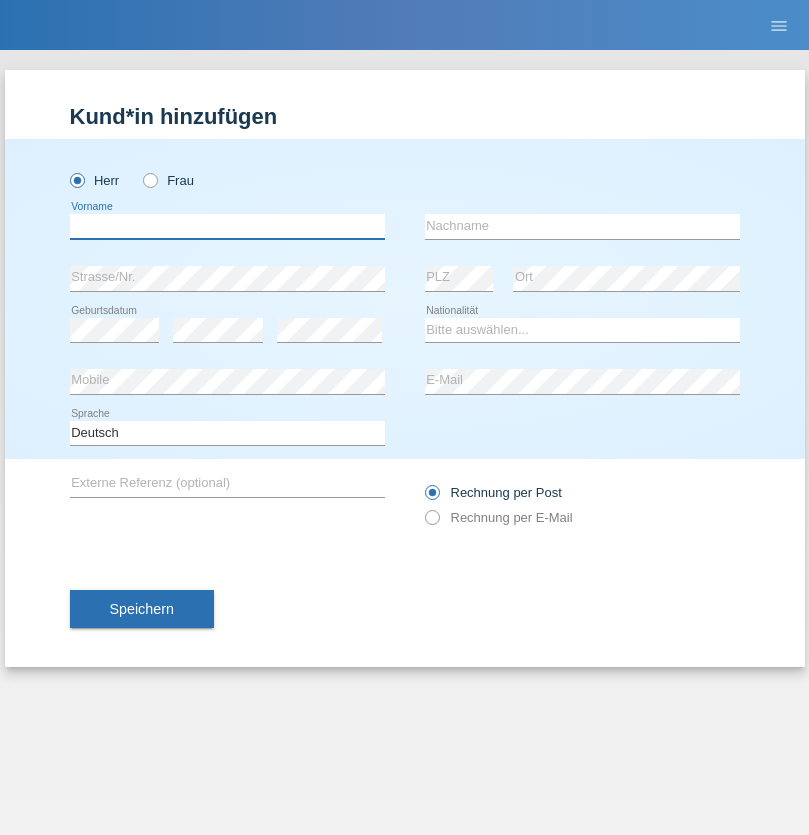 click at bounding box center [227, 226] 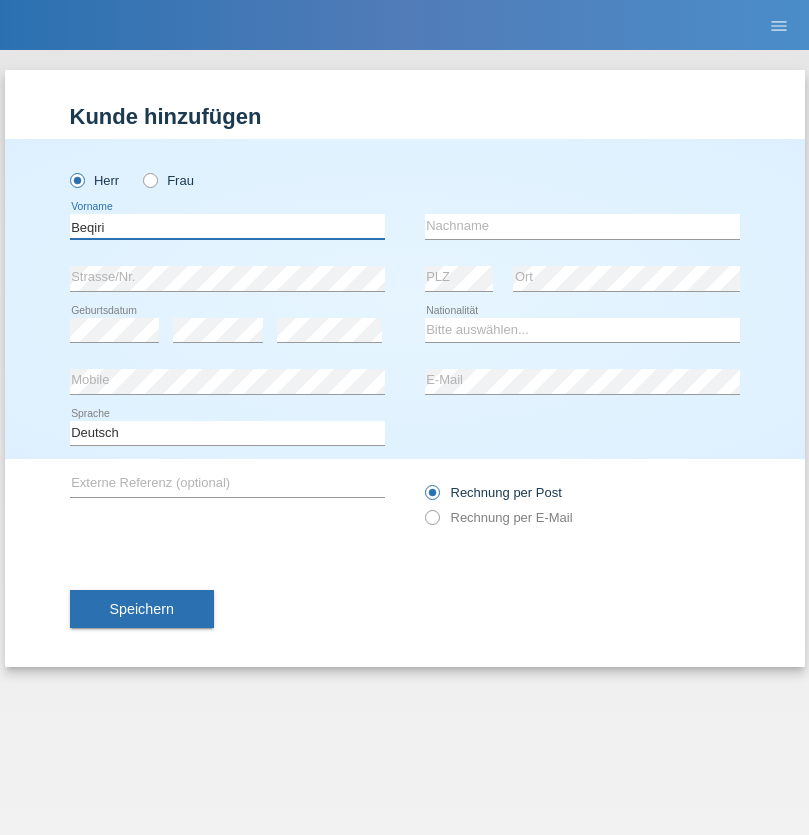 type on "Beqiri" 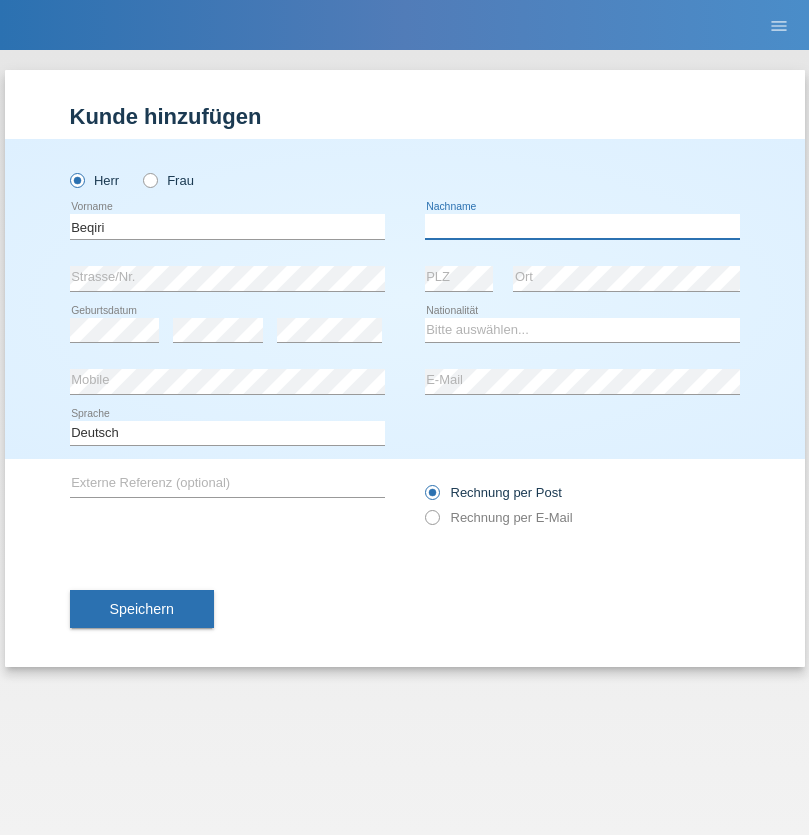 click at bounding box center (582, 226) 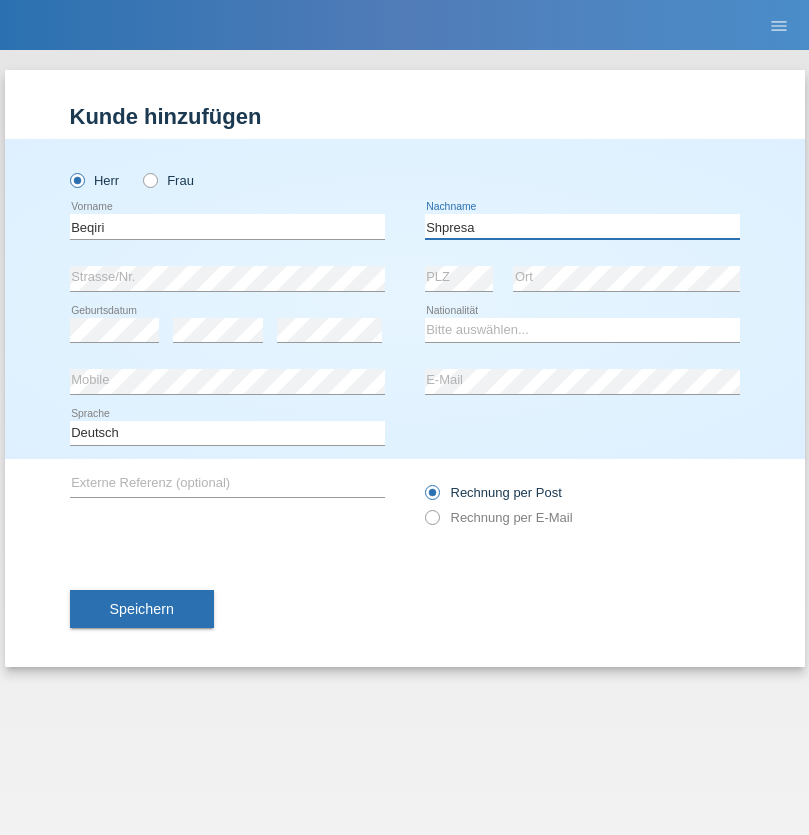 type on "Shpresa" 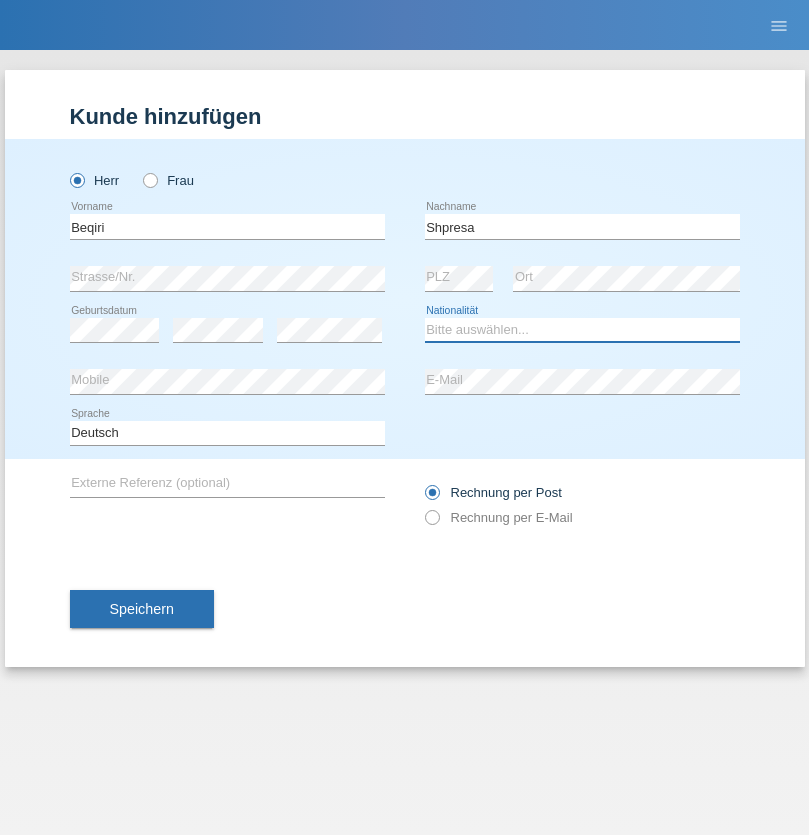 select on "XK" 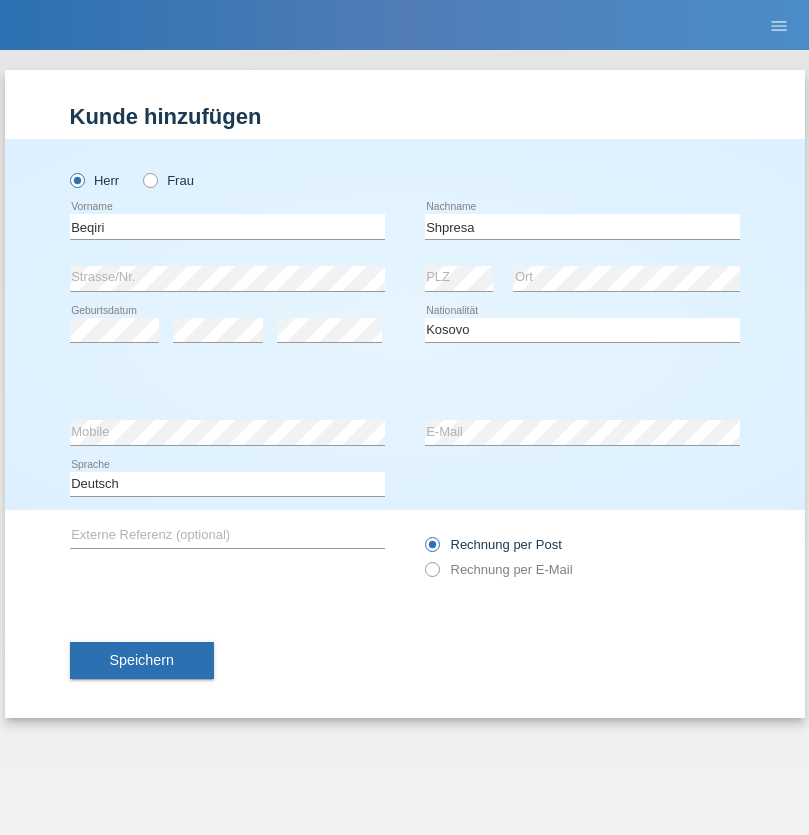 select on "C" 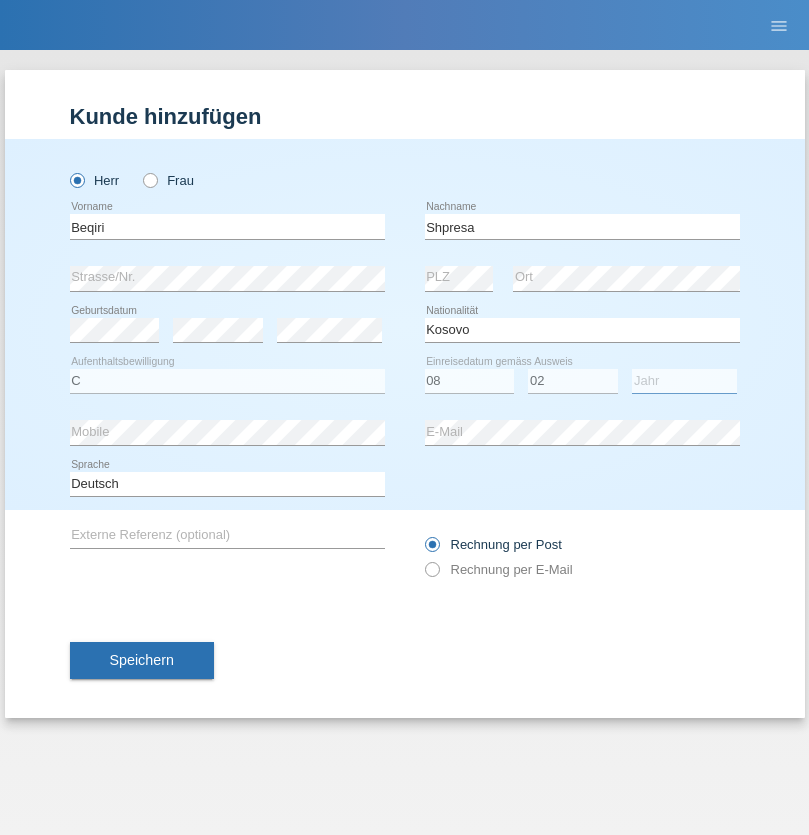 select on "1979" 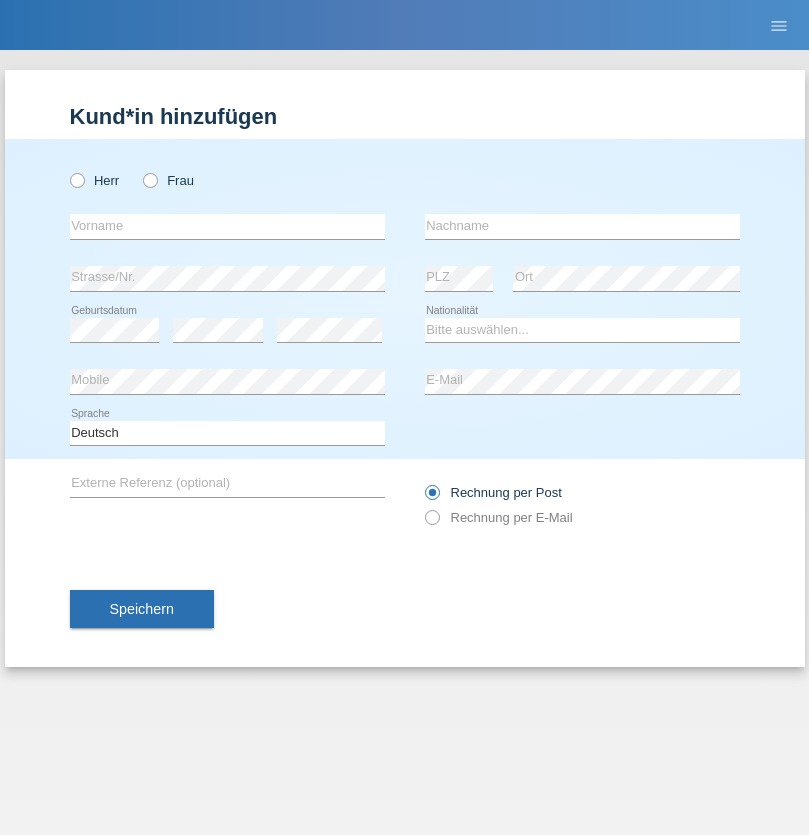 scroll, scrollTop: 0, scrollLeft: 0, axis: both 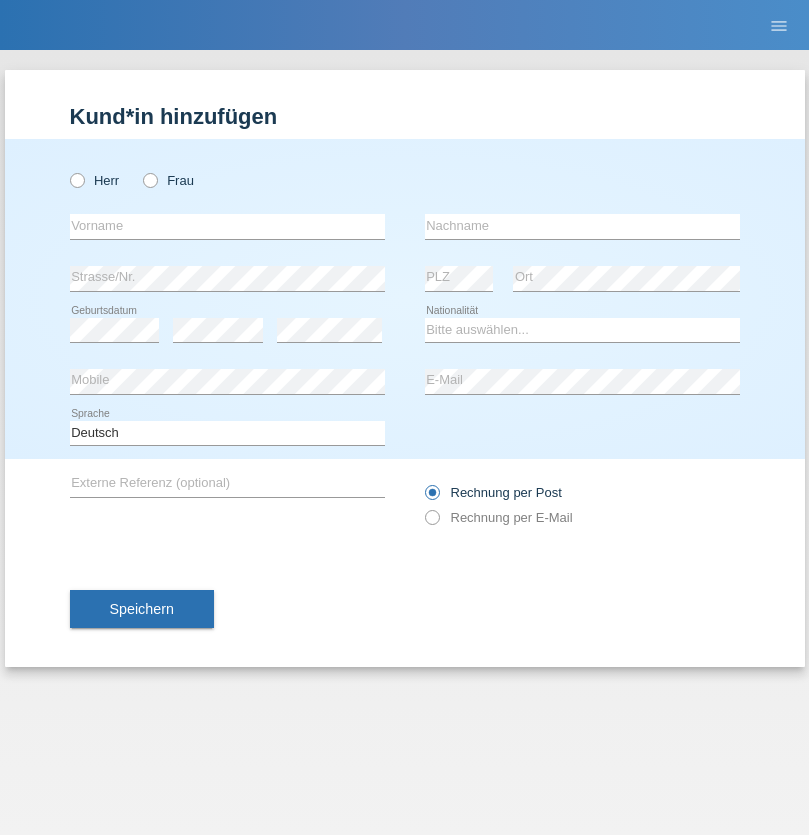 radio on "true" 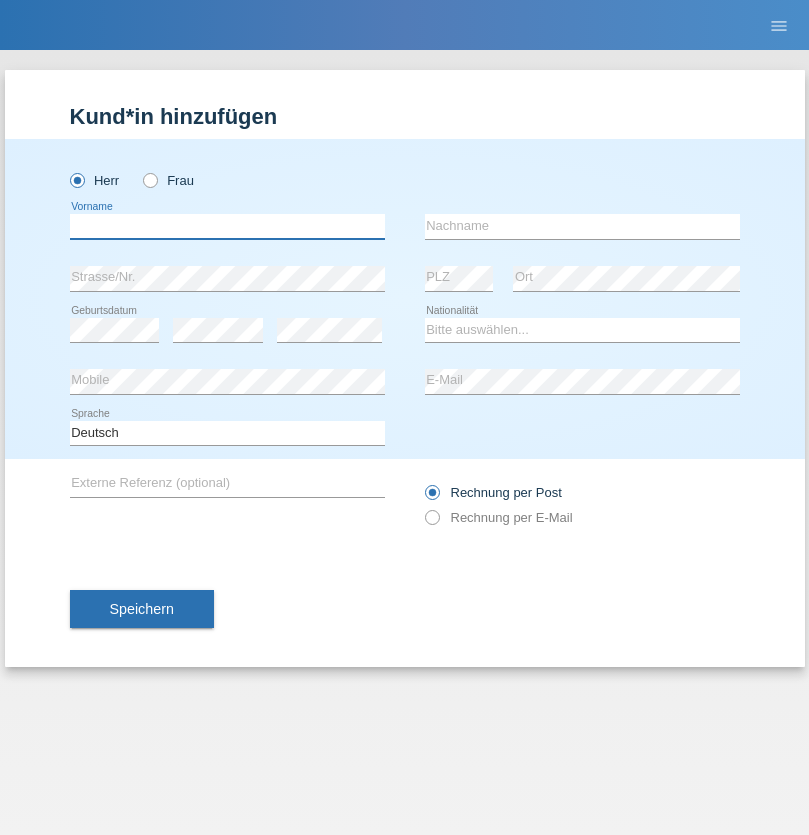 click at bounding box center (227, 226) 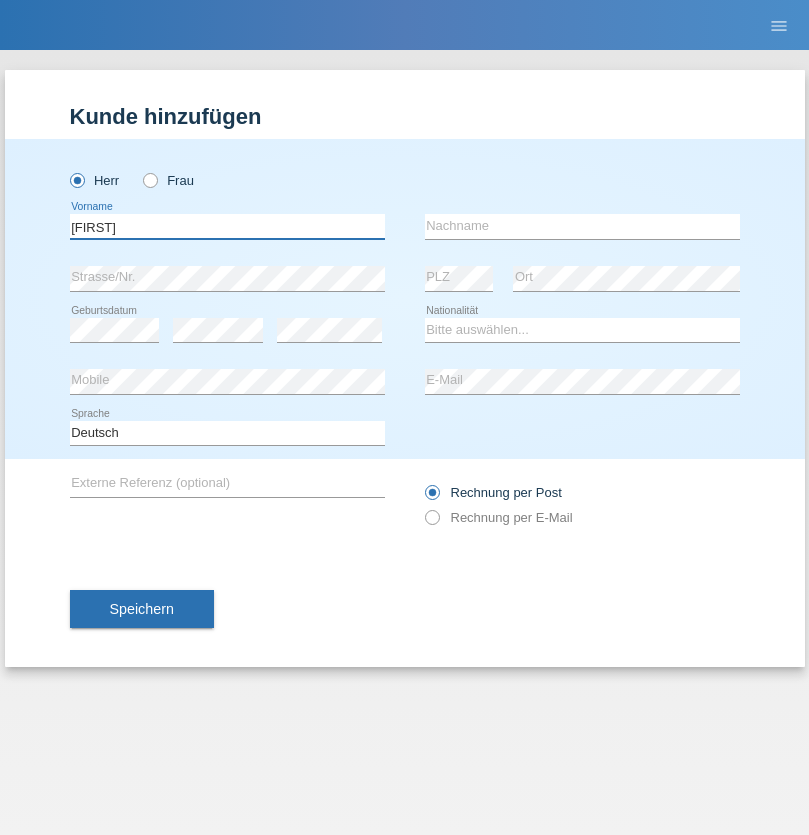 type on "[FIRST]" 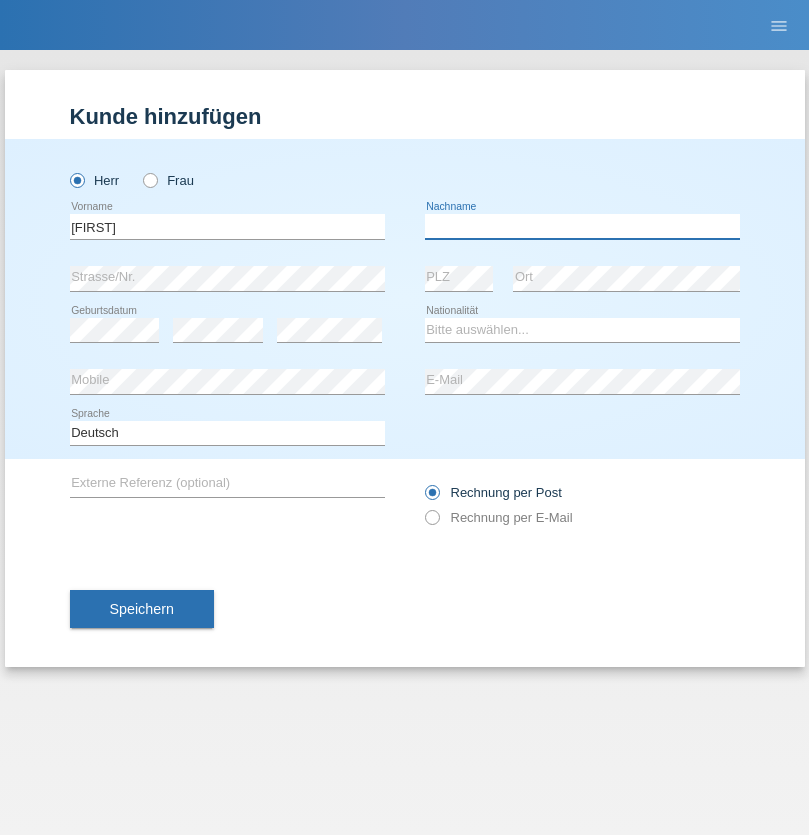 click at bounding box center (582, 226) 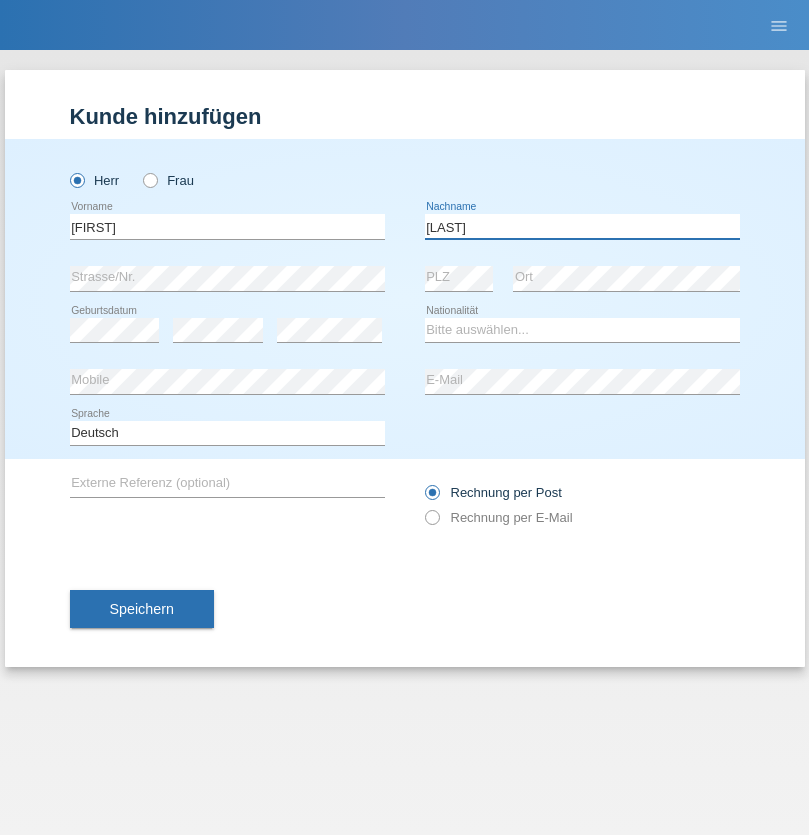 type on "[LAST]" 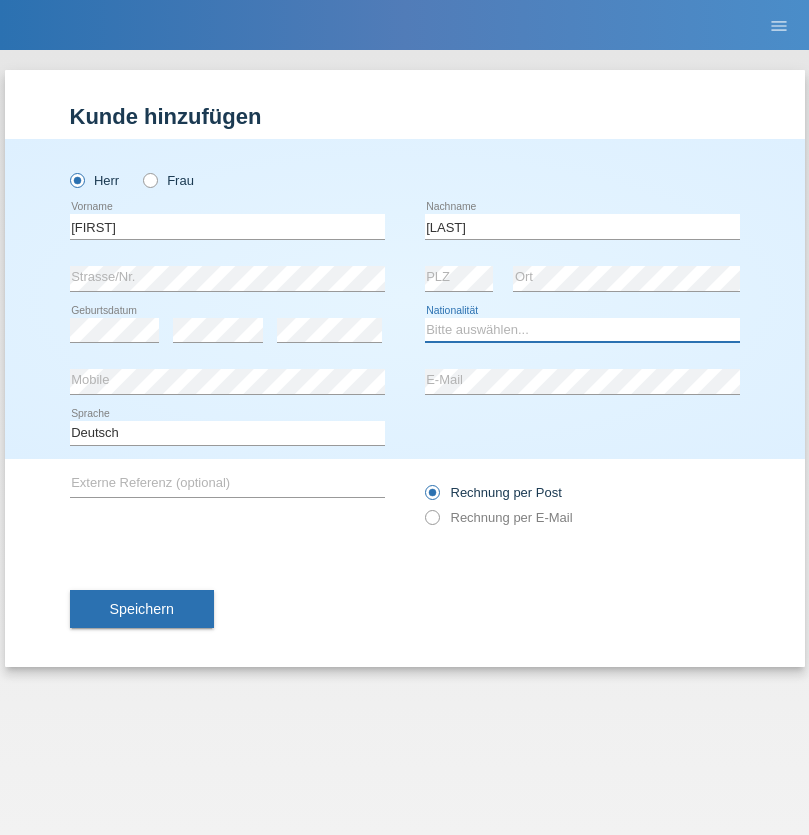 select on "CH" 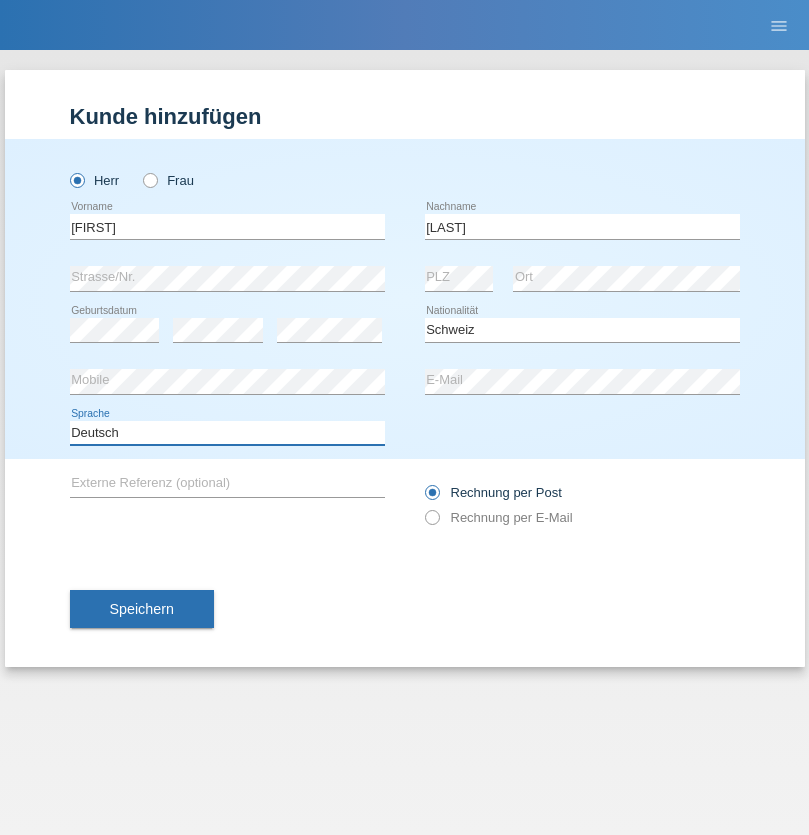 select on "en" 